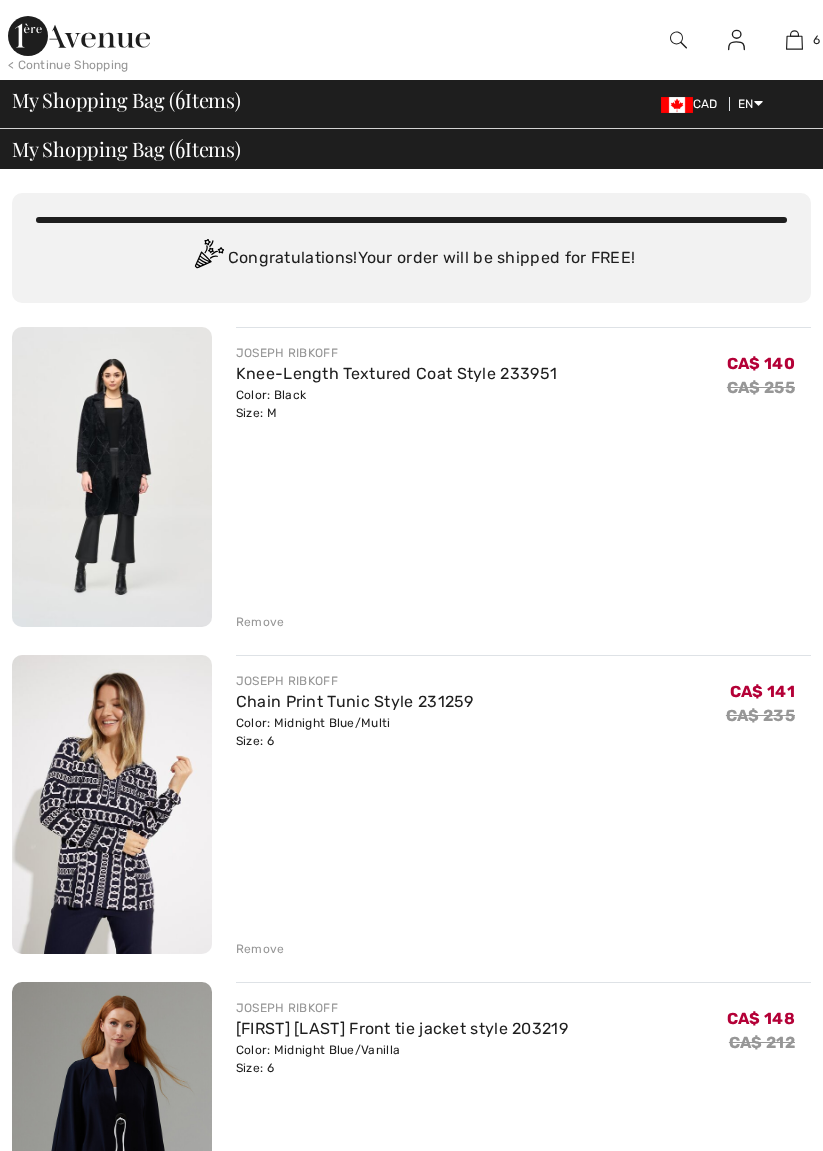 scroll, scrollTop: 0, scrollLeft: 0, axis: both 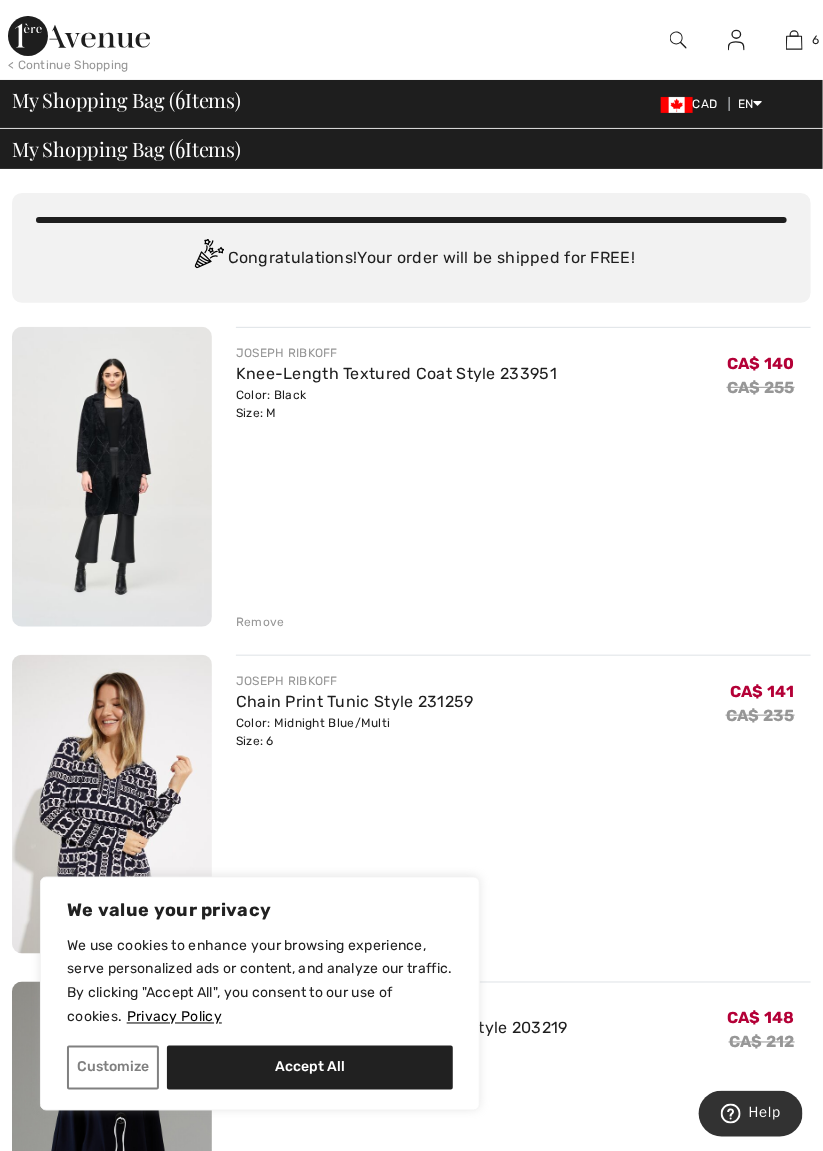 click on "< Continue Shopping" at bounding box center [68, 65] 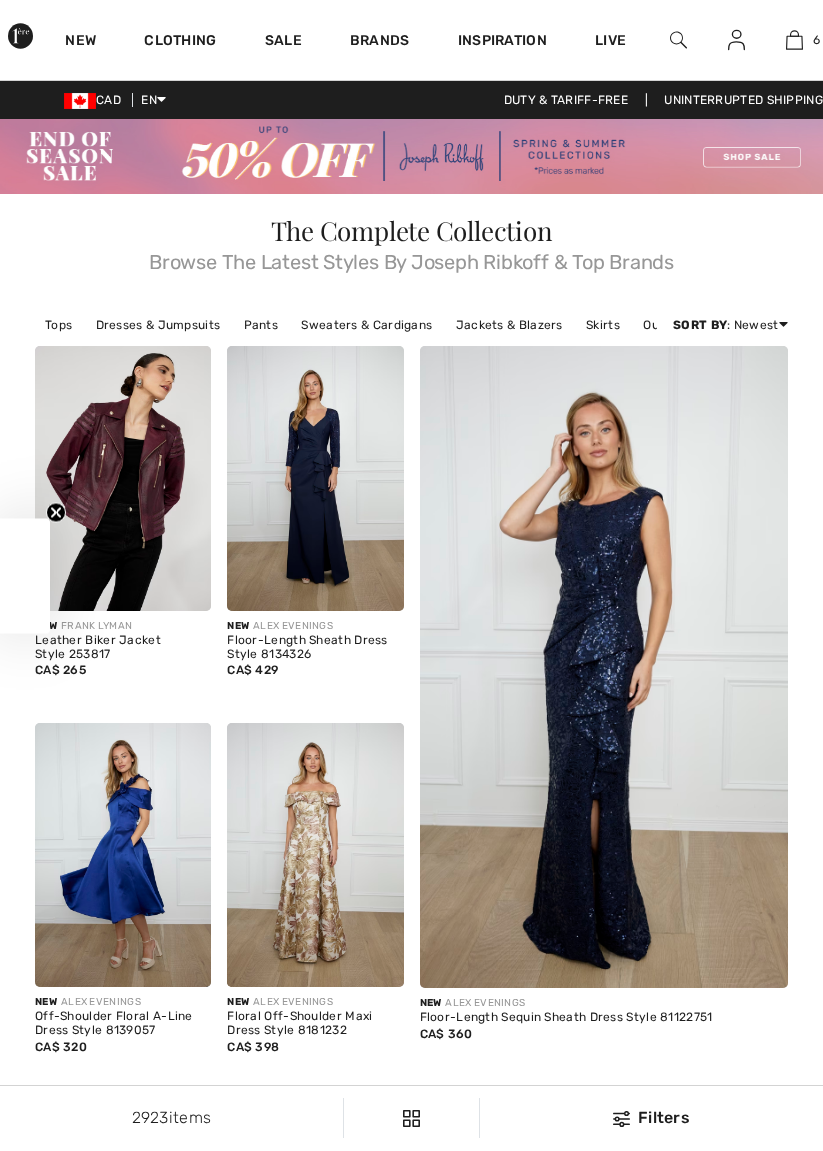 scroll, scrollTop: 0, scrollLeft: 0, axis: both 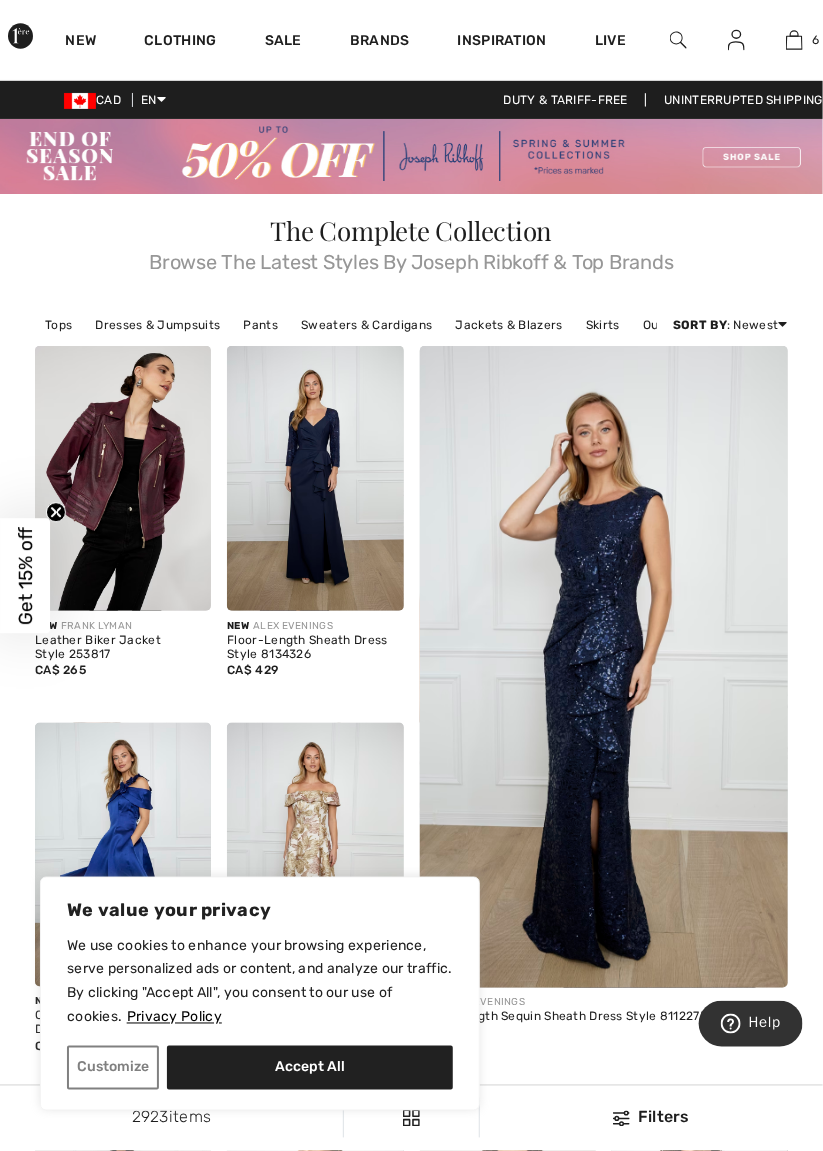 click on "Sweaters & Cardigans" at bounding box center [366, 325] 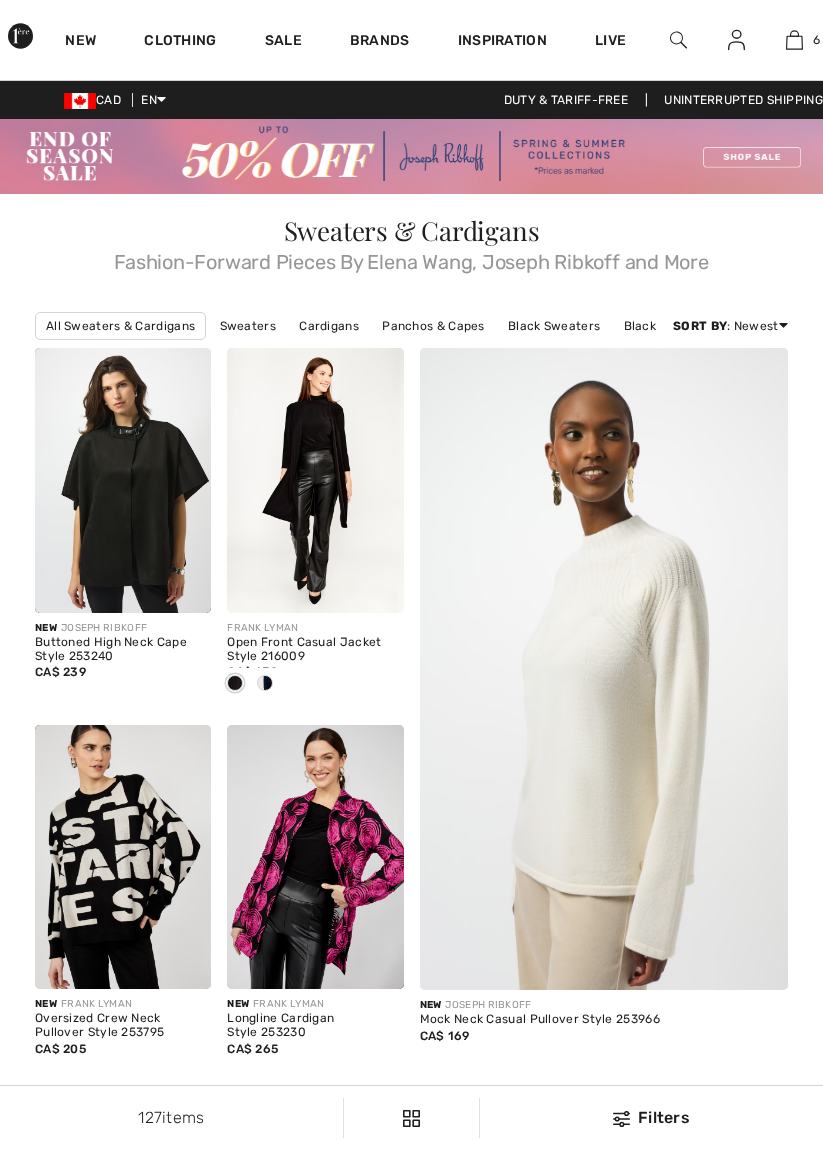 scroll, scrollTop: 0, scrollLeft: 0, axis: both 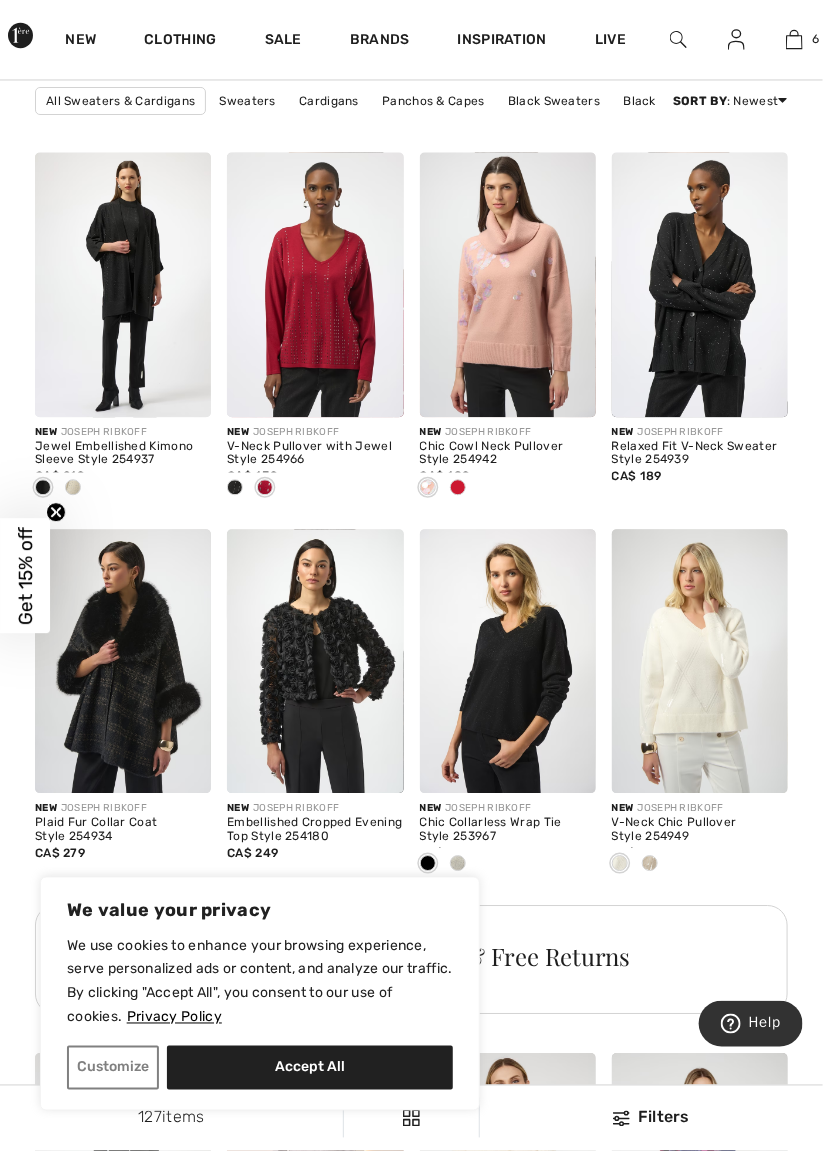 click at bounding box center (508, 662) 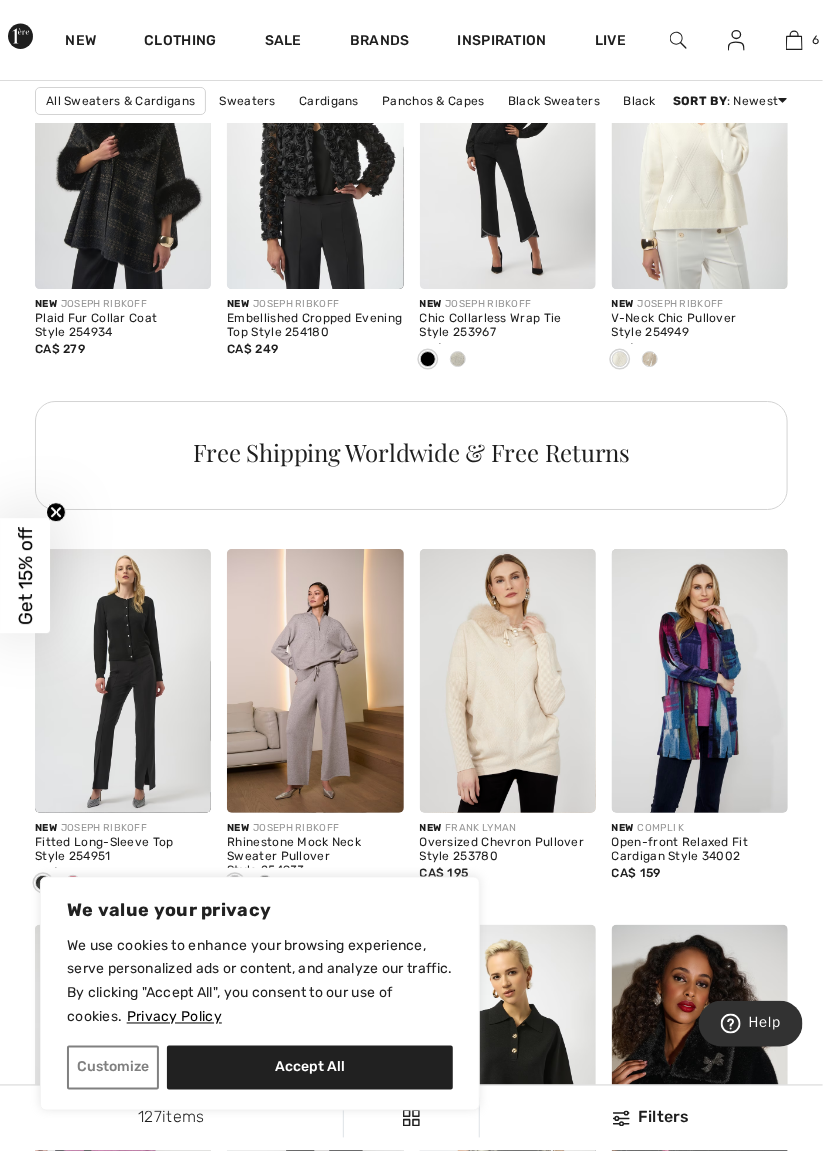 scroll, scrollTop: 1473, scrollLeft: 0, axis: vertical 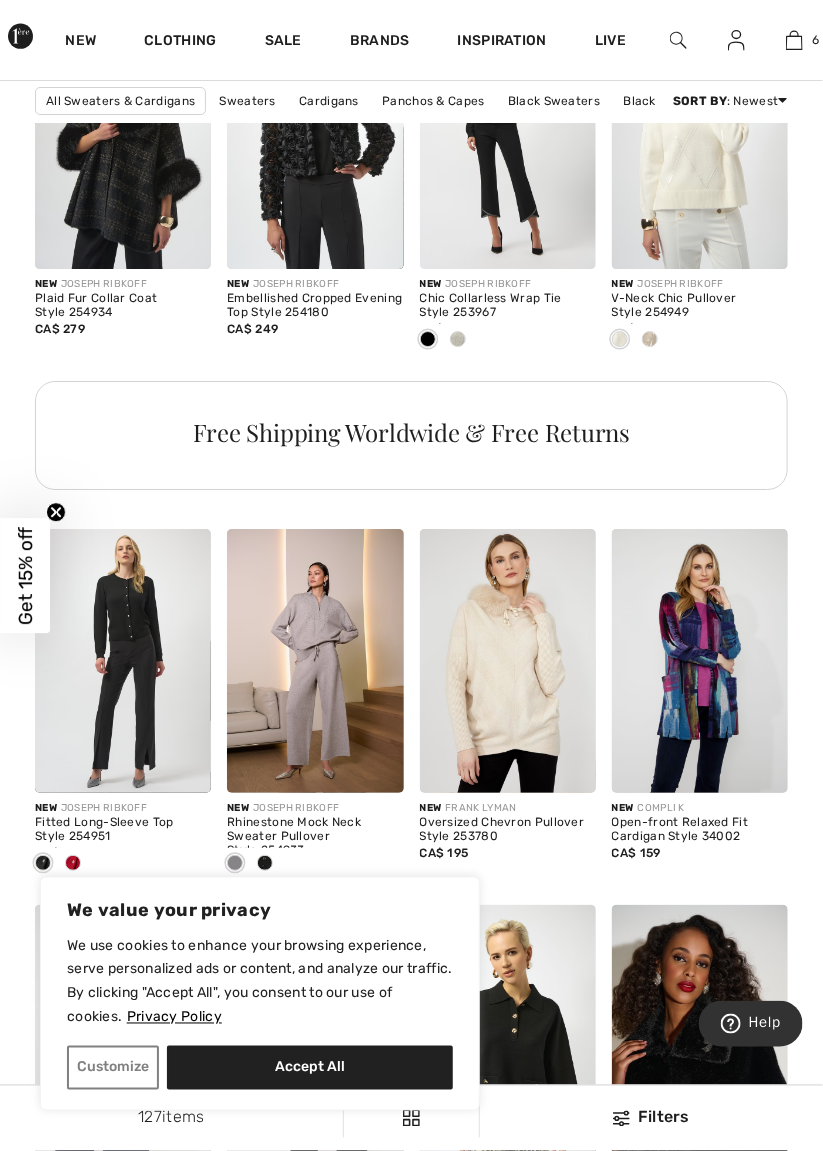 click at bounding box center (508, 661) 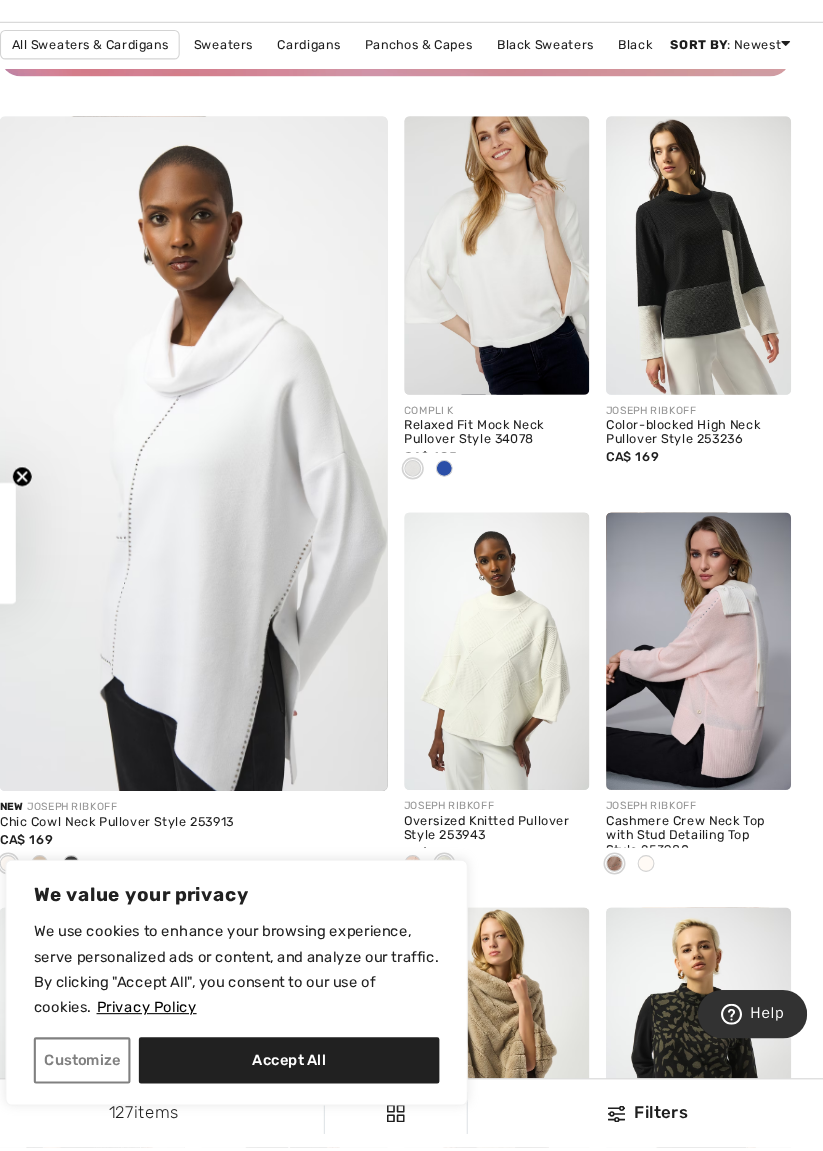 scroll, scrollTop: 3123, scrollLeft: 0, axis: vertical 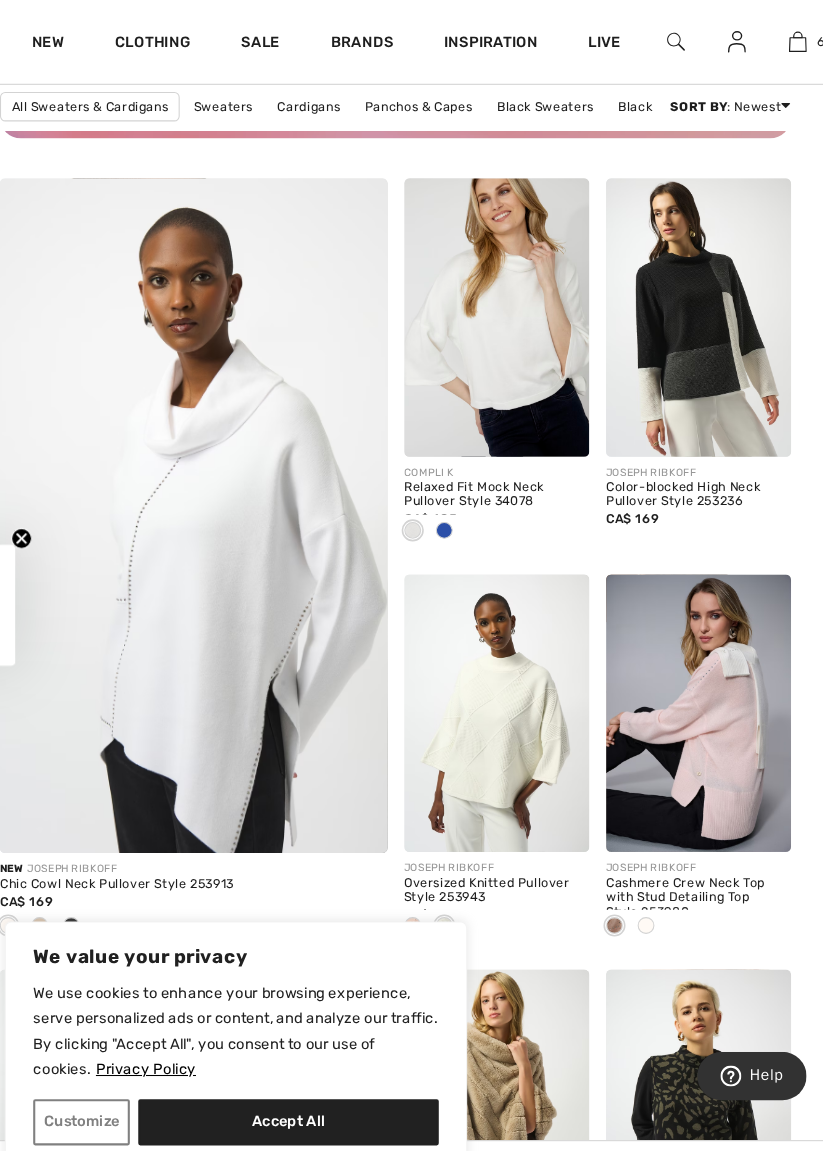 click at bounding box center (700, 679) 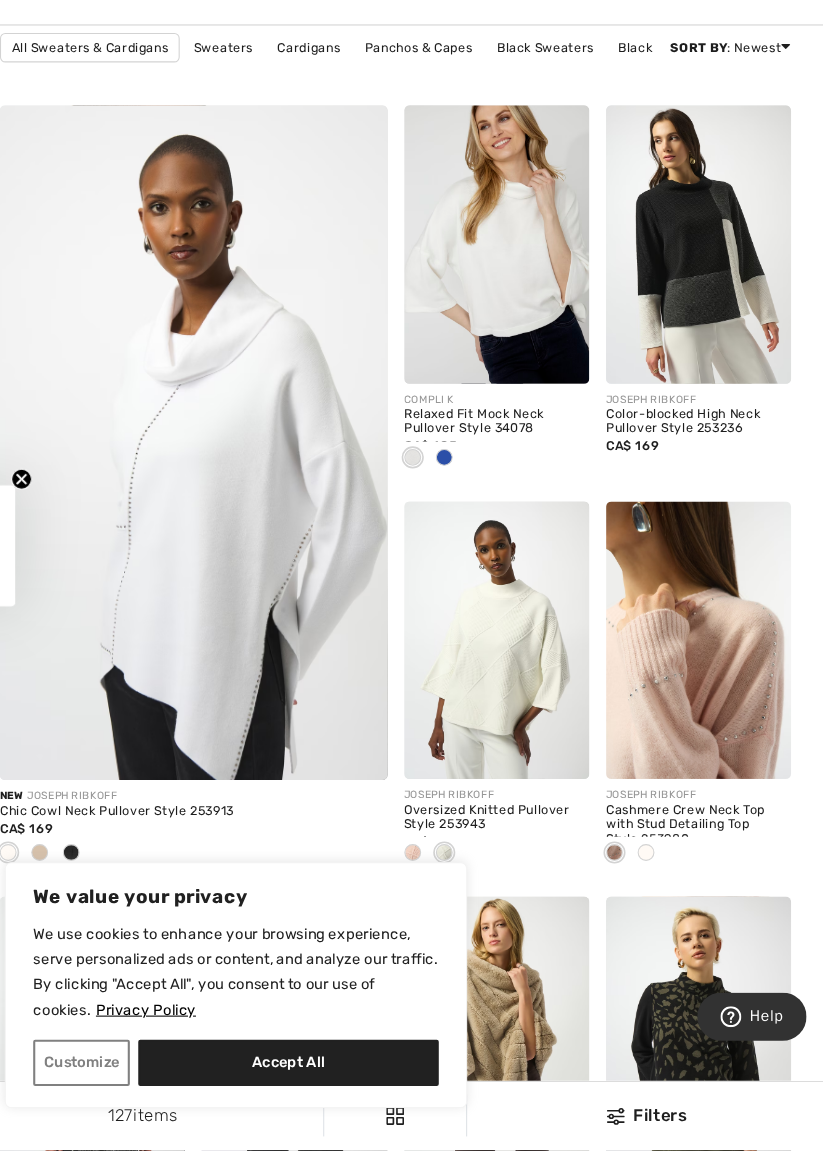 scroll, scrollTop: 3159, scrollLeft: 0, axis: vertical 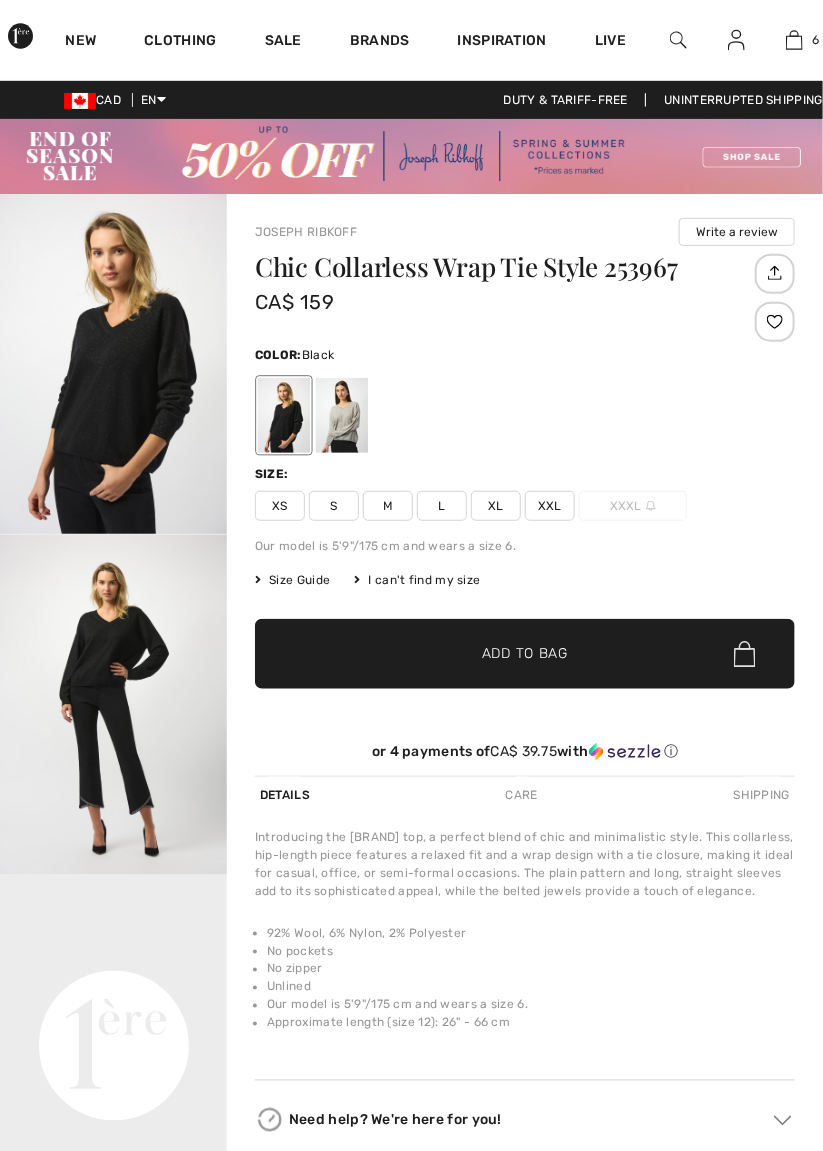 click at bounding box center [342, 416] 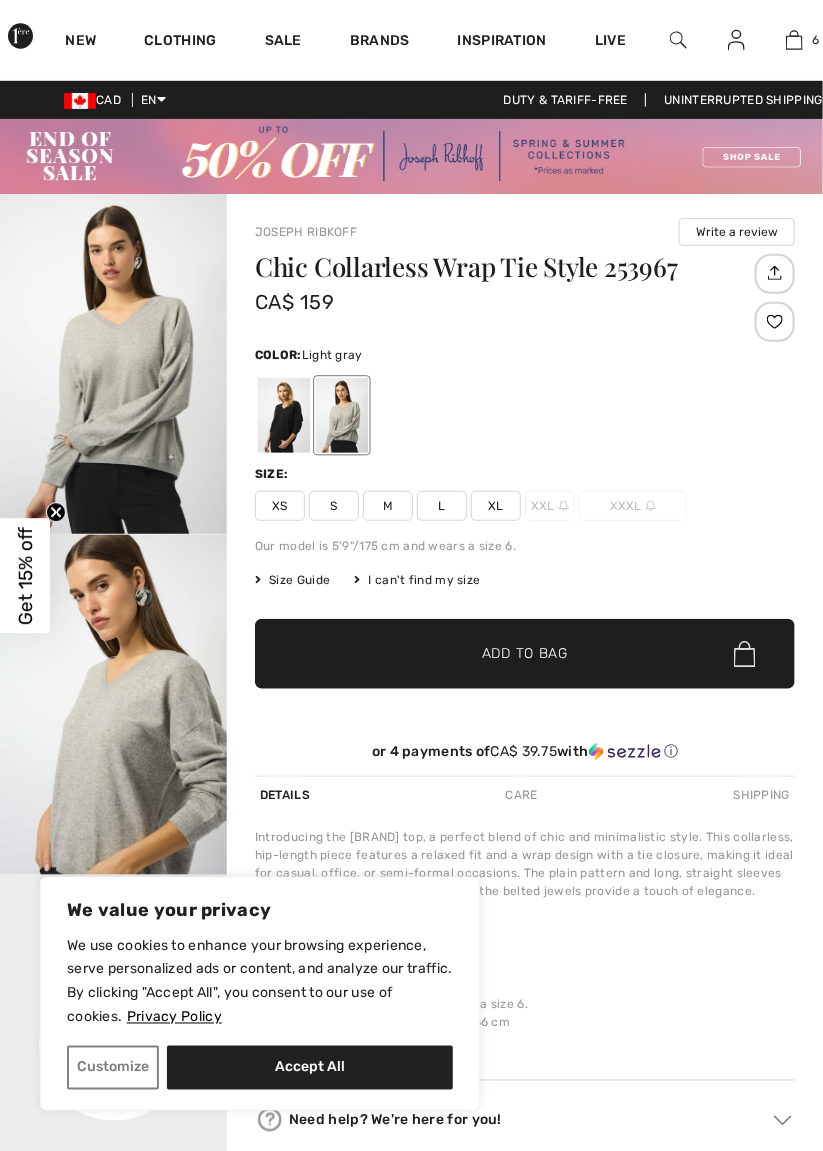 scroll, scrollTop: 0, scrollLeft: 0, axis: both 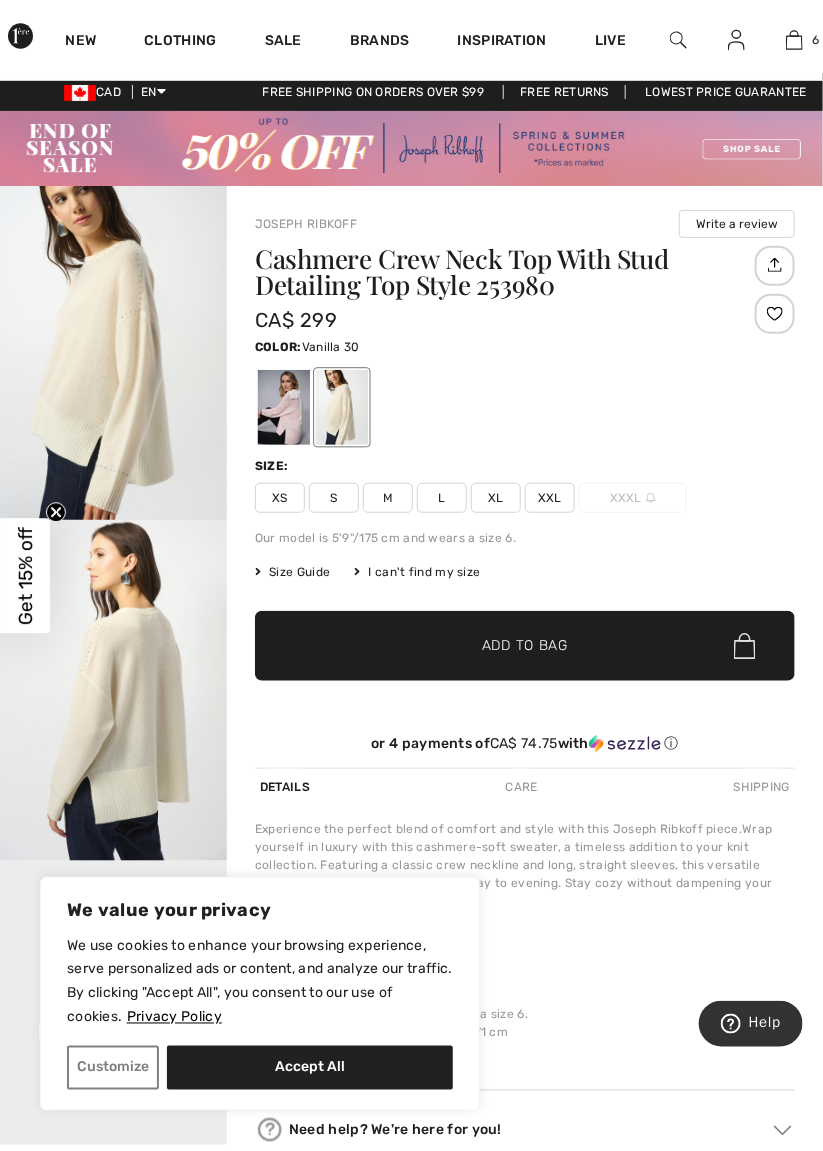 click at bounding box center (284, 408) 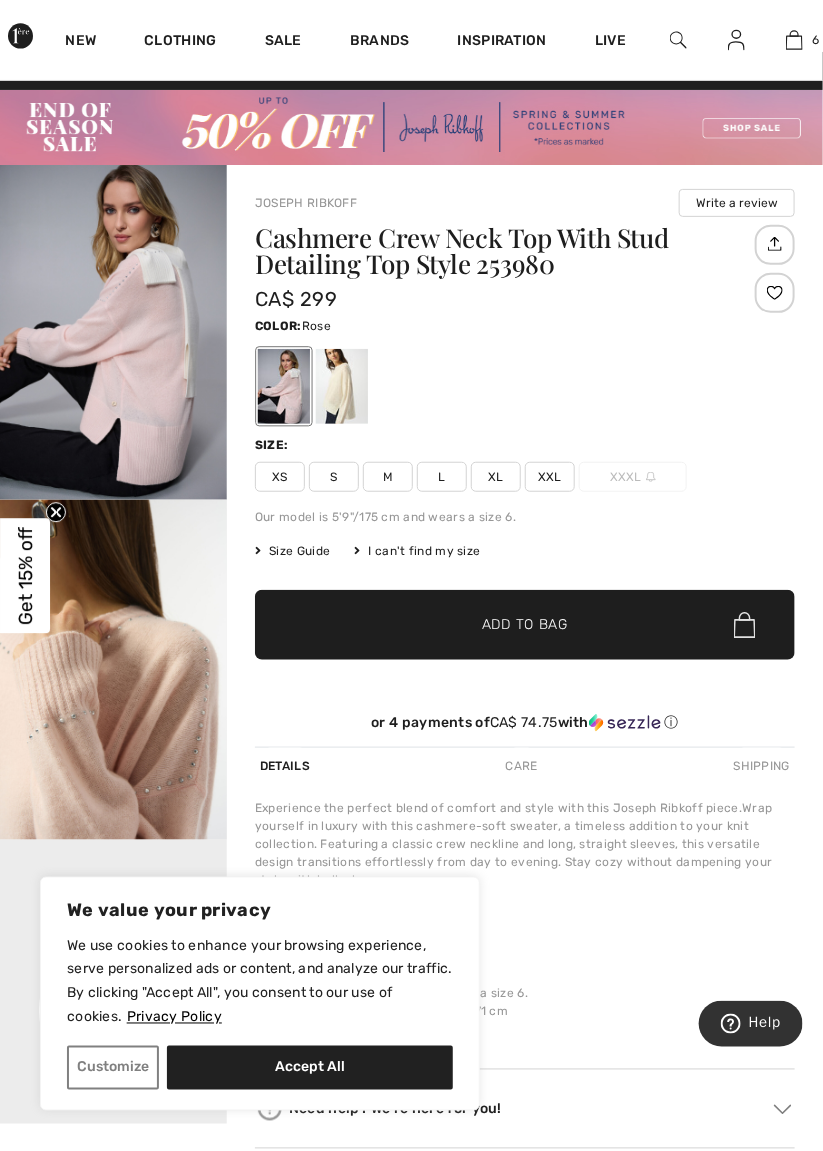 scroll, scrollTop: 30, scrollLeft: 0, axis: vertical 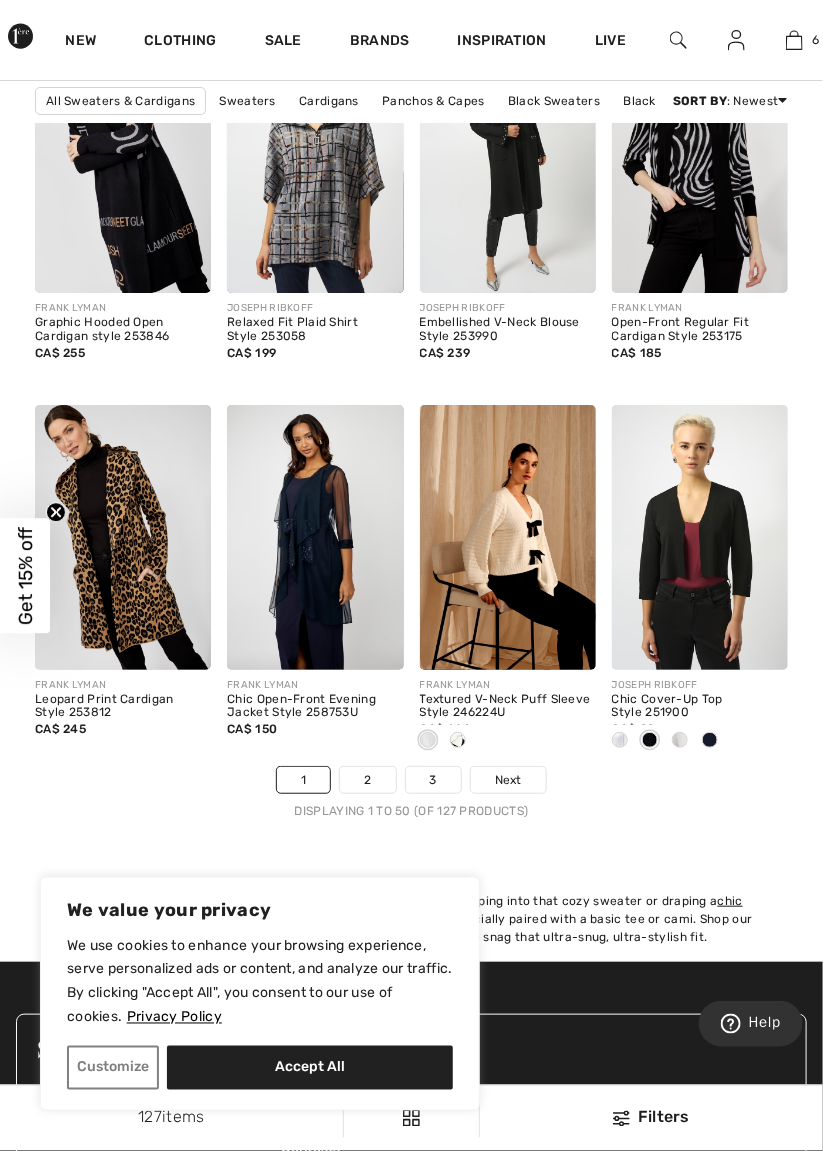 click on "2" at bounding box center (367, 780) 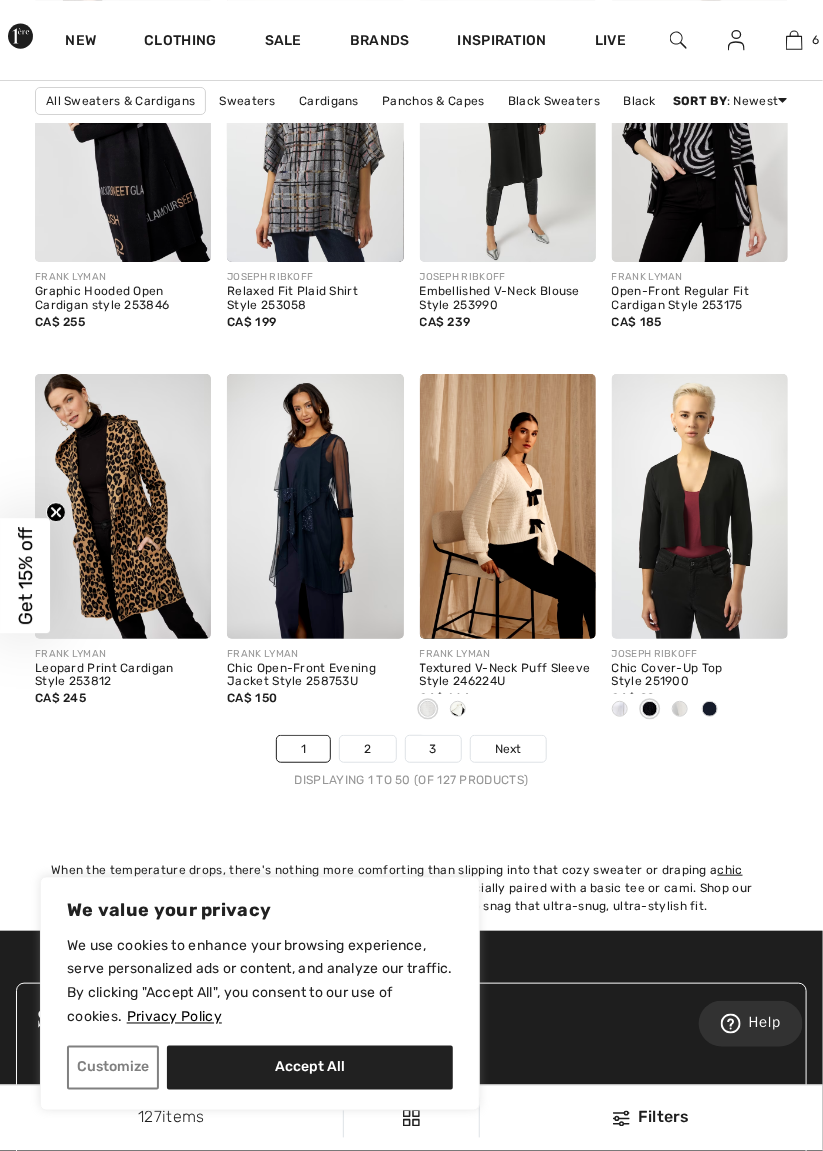 scroll, scrollTop: 5552, scrollLeft: 0, axis: vertical 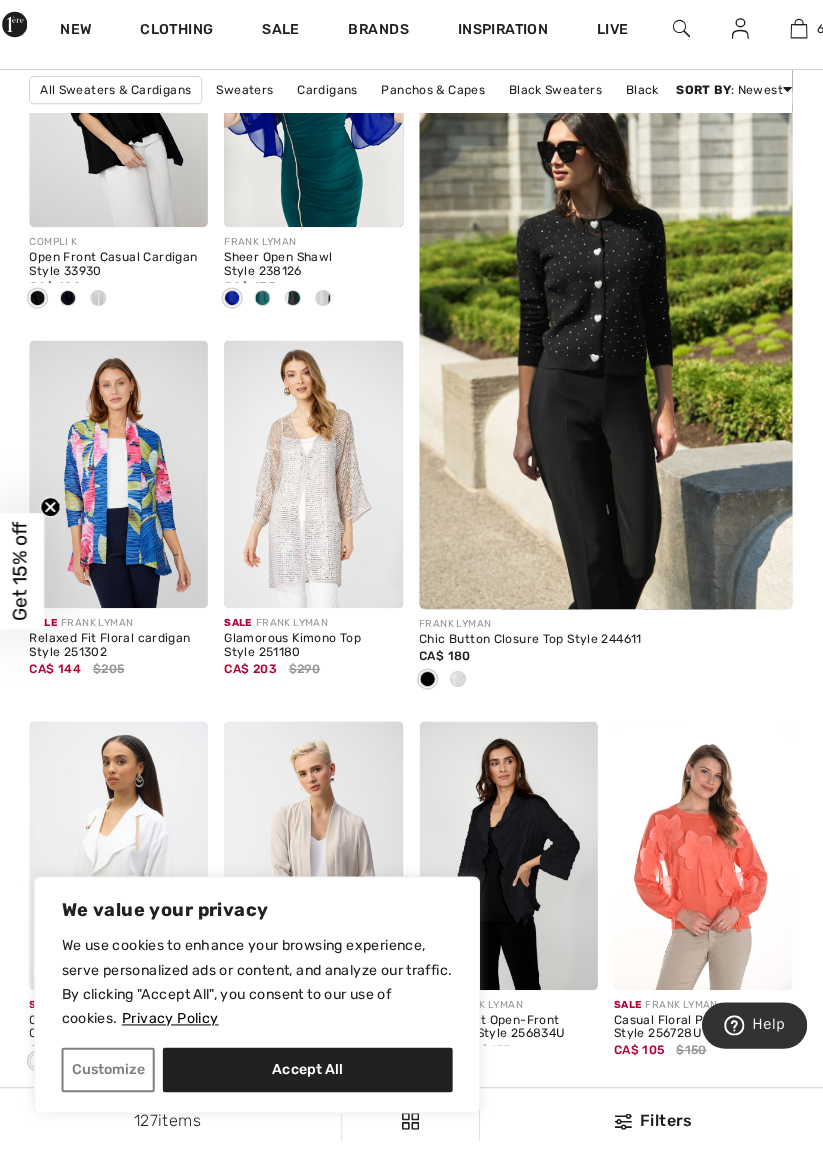 click at bounding box center [604, 302] 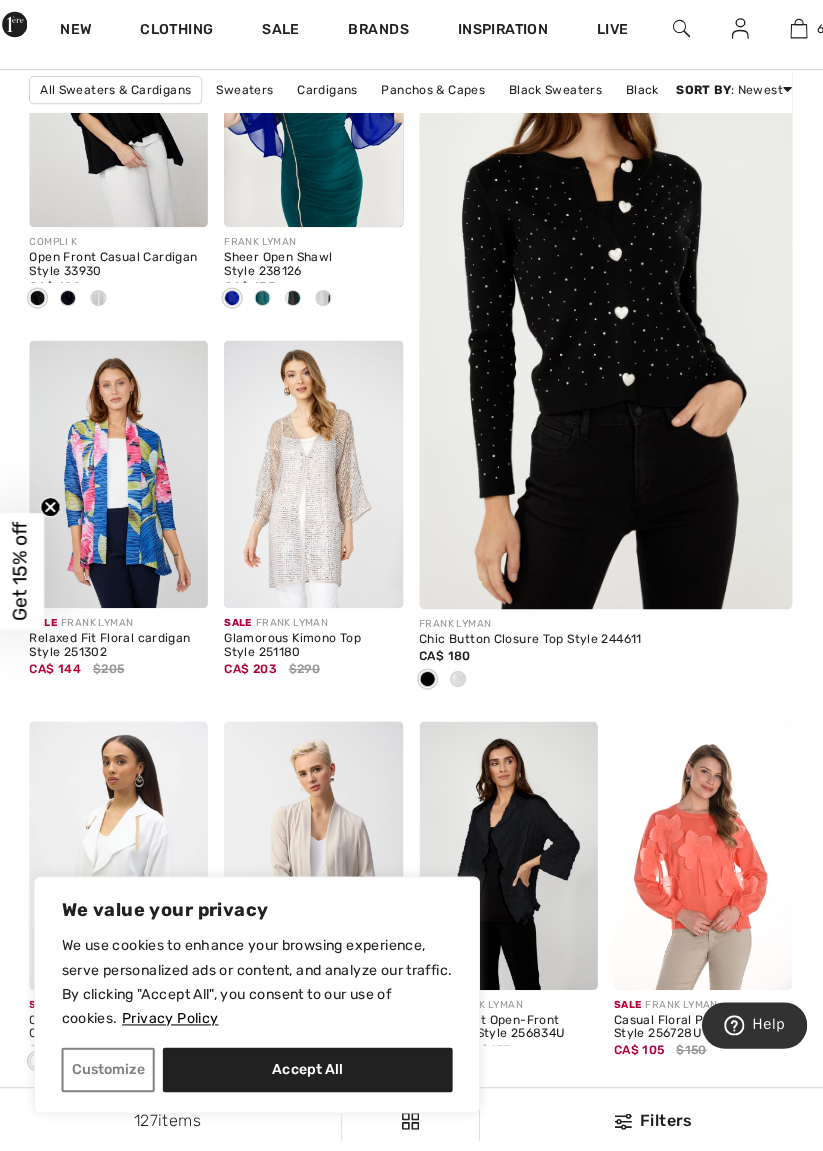 scroll, scrollTop: 471, scrollLeft: 0, axis: vertical 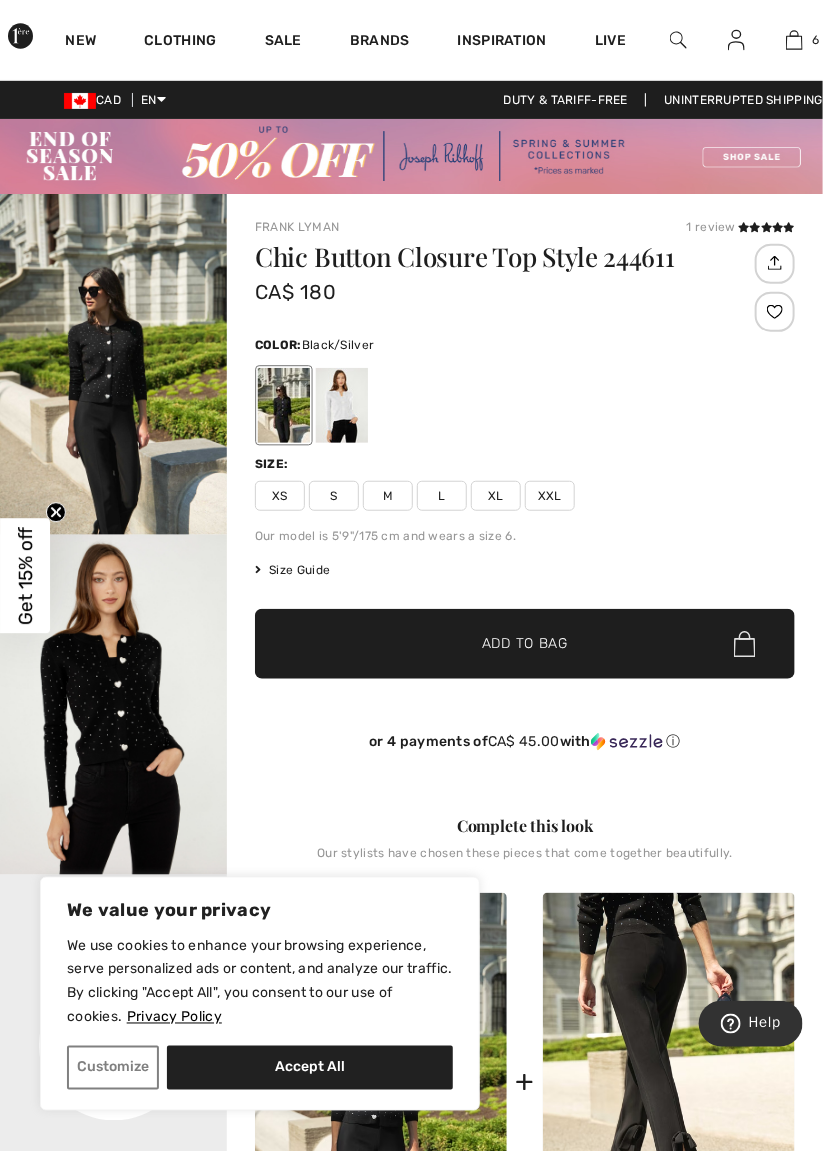 click at bounding box center (525, 405) 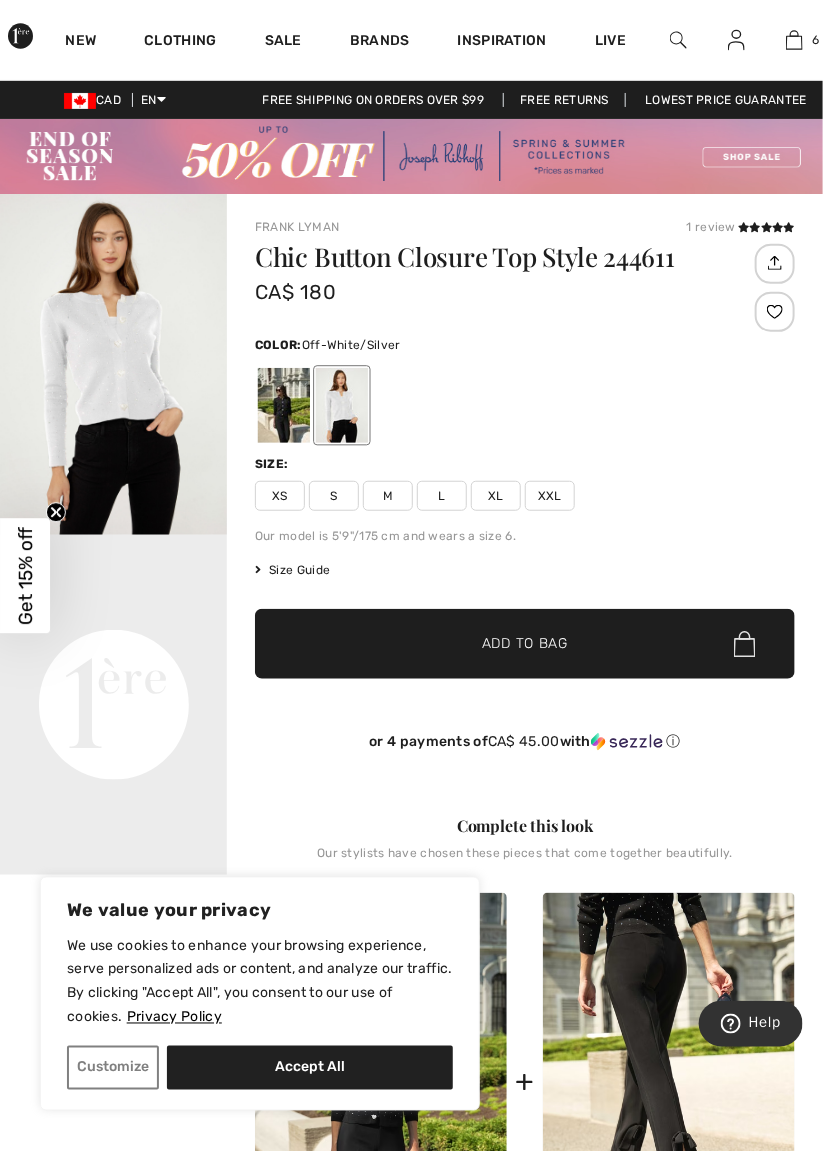 click at bounding box center [284, 406] 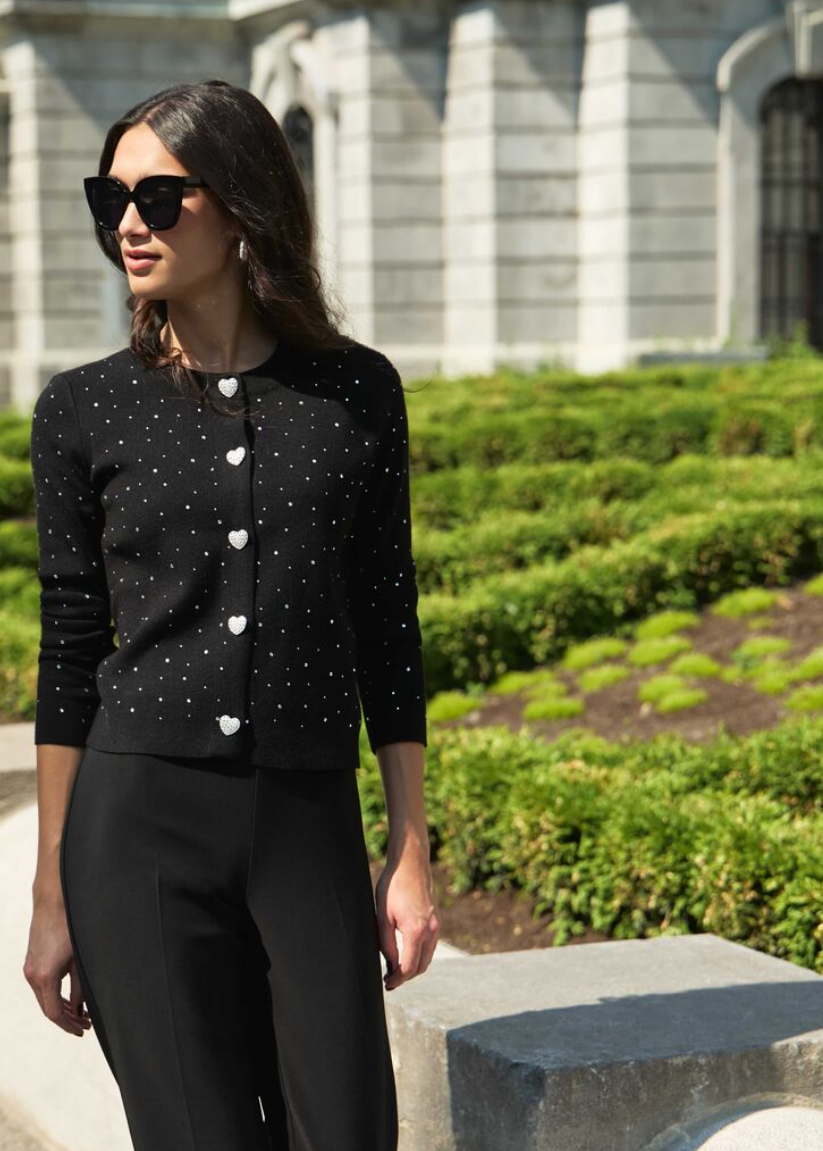 scroll, scrollTop: 0, scrollLeft: 0, axis: both 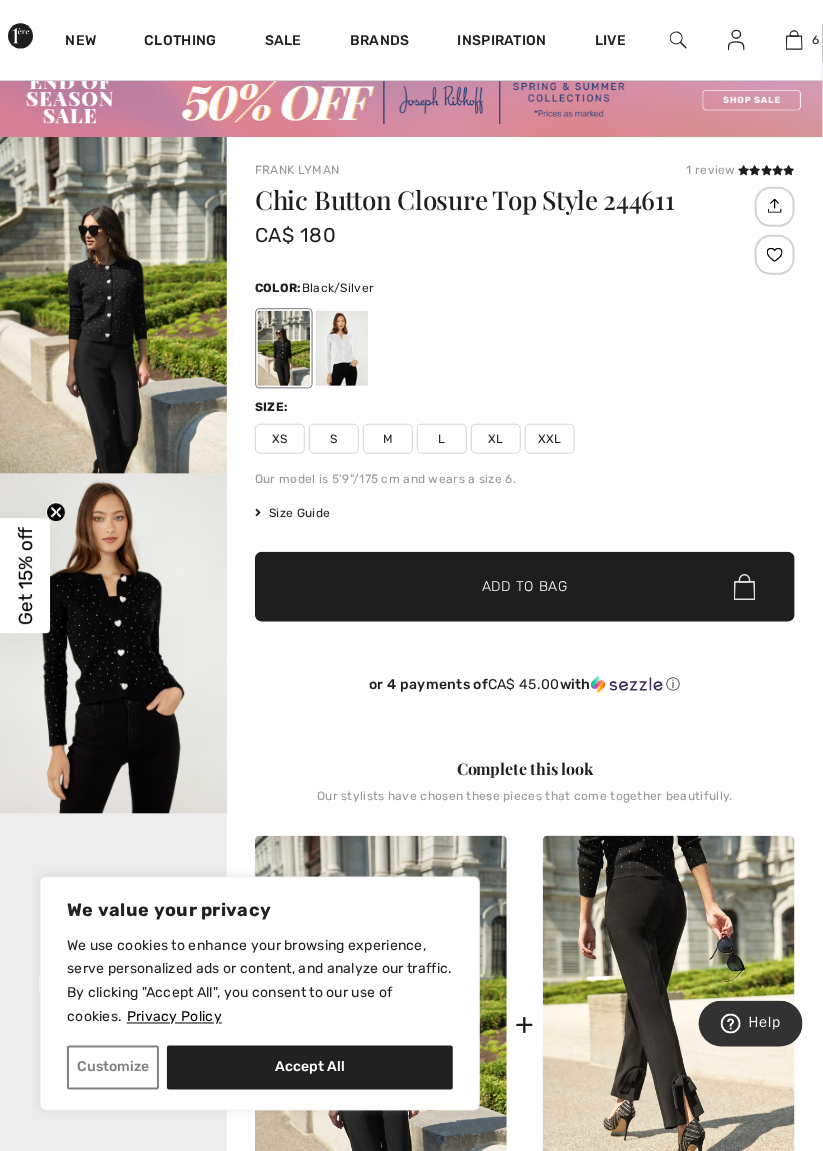 click at bounding box center (777, 170) 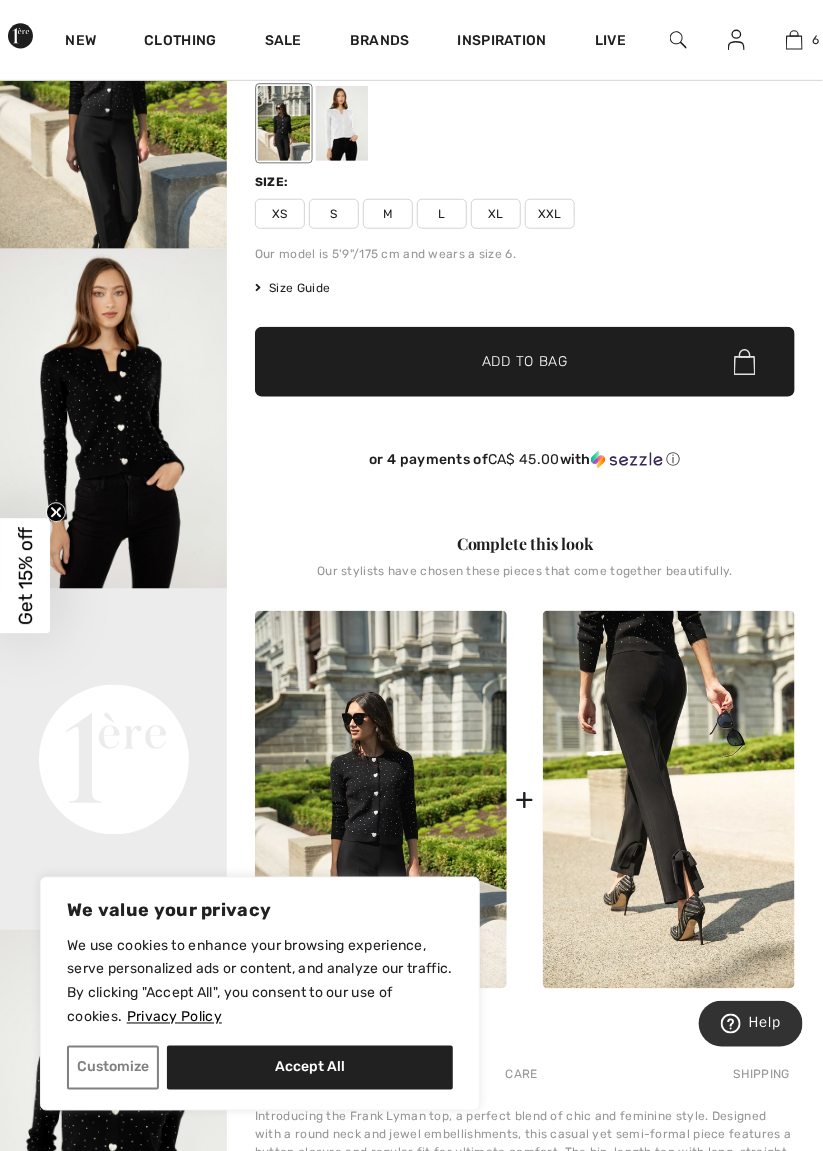 scroll, scrollTop: 282, scrollLeft: 0, axis: vertical 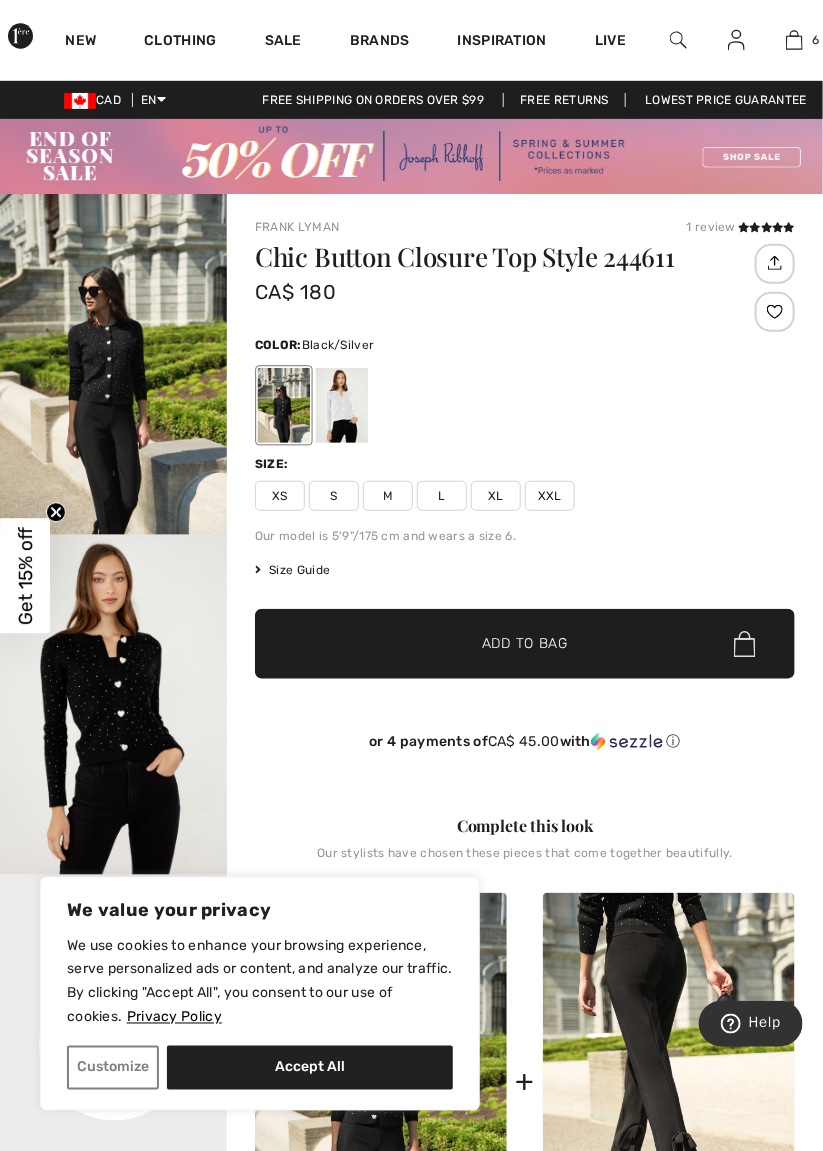 click on "M" at bounding box center (388, 496) 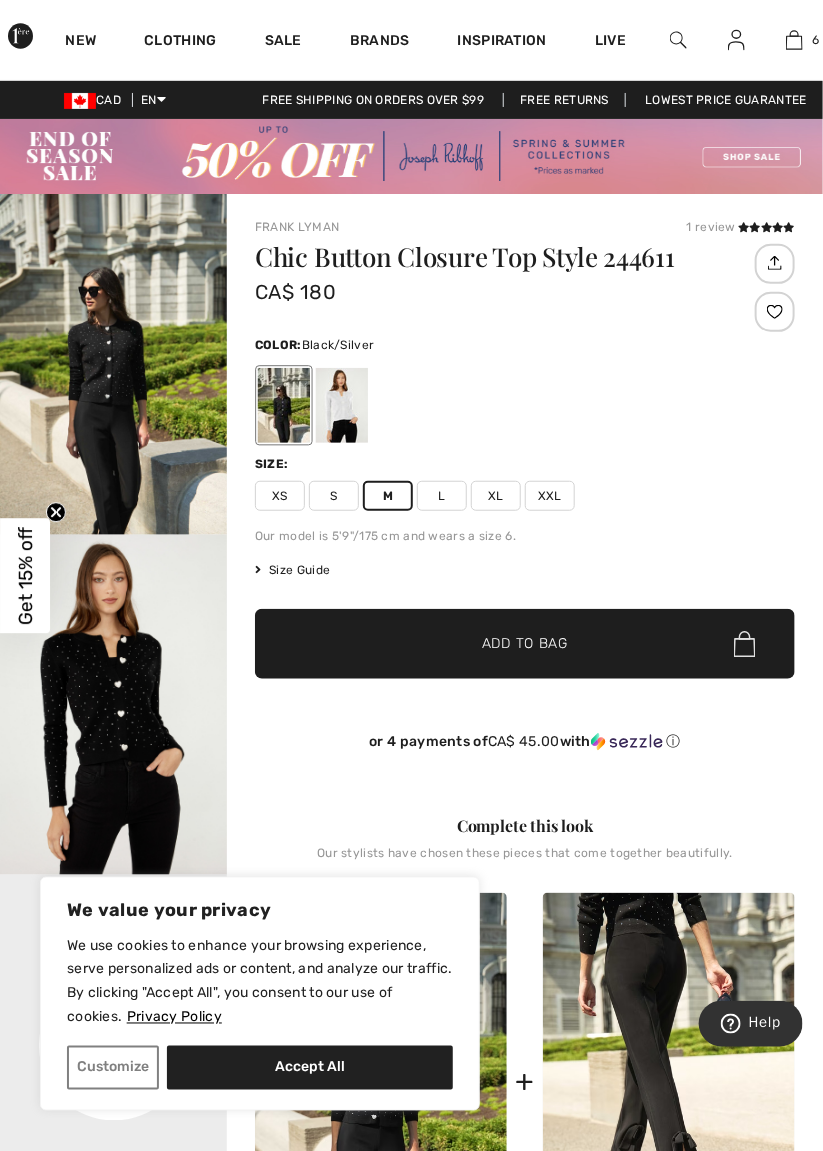 scroll, scrollTop: 10, scrollLeft: 0, axis: vertical 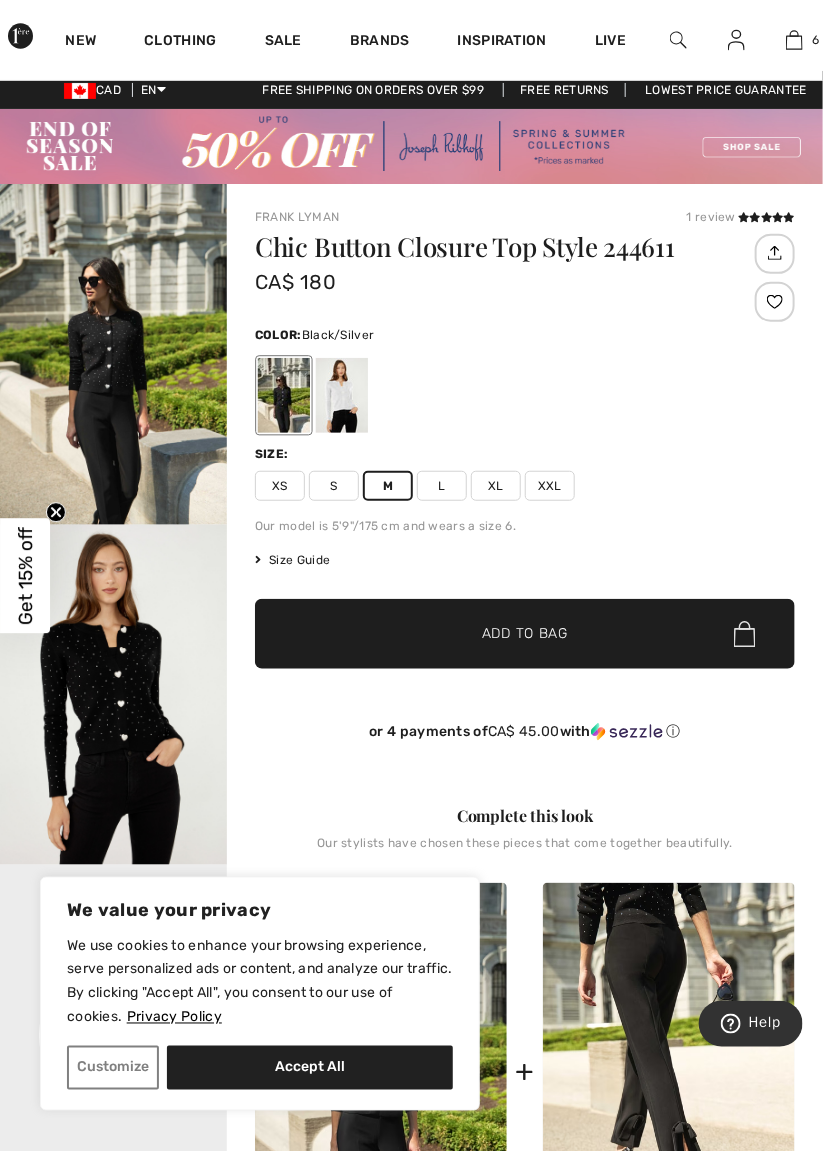 click on "✔ Added to Bag
Add to Bag" at bounding box center [525, 634] 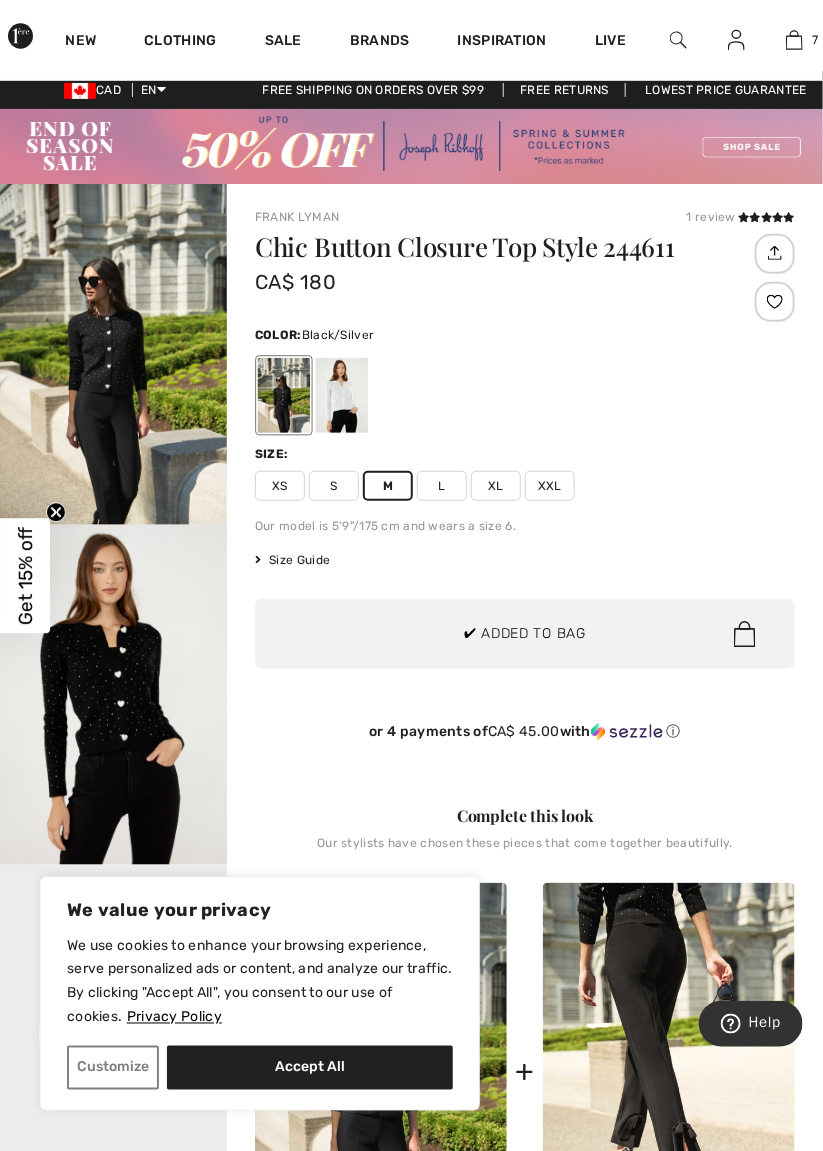 click at bounding box center (284, 396) 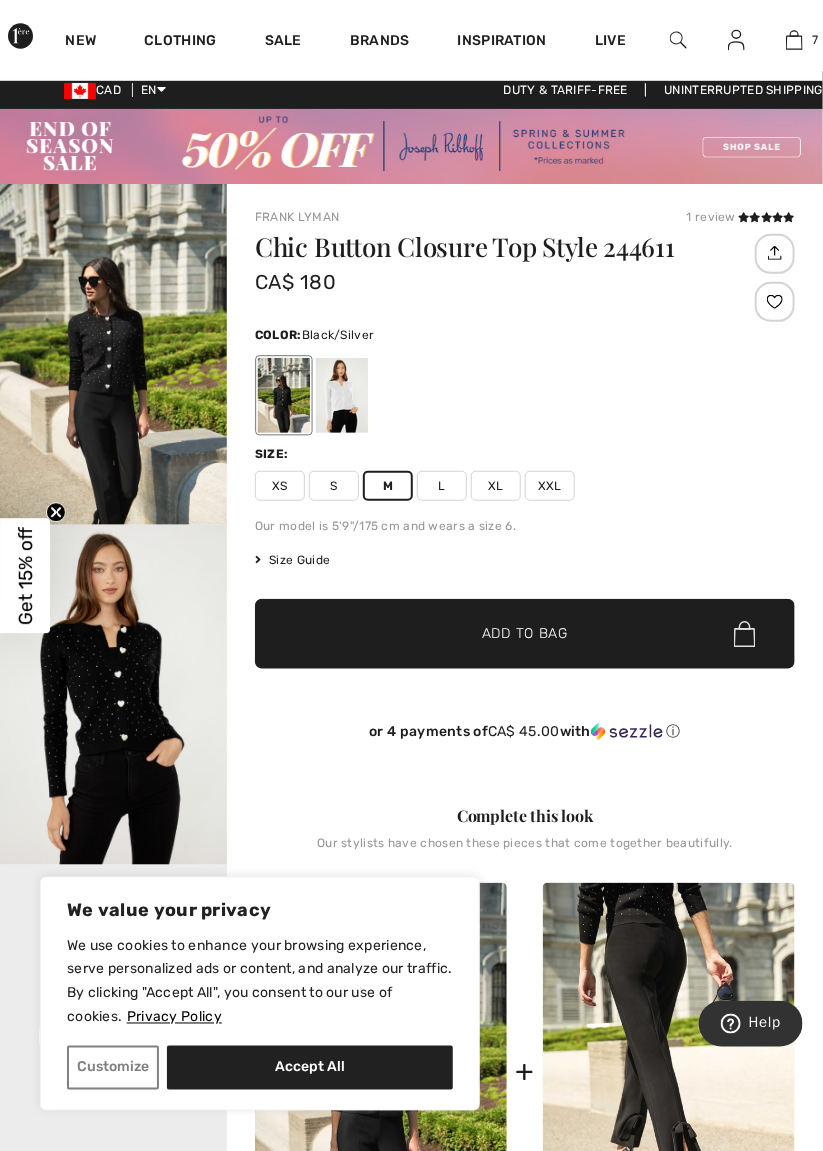scroll, scrollTop: 57, scrollLeft: 0, axis: vertical 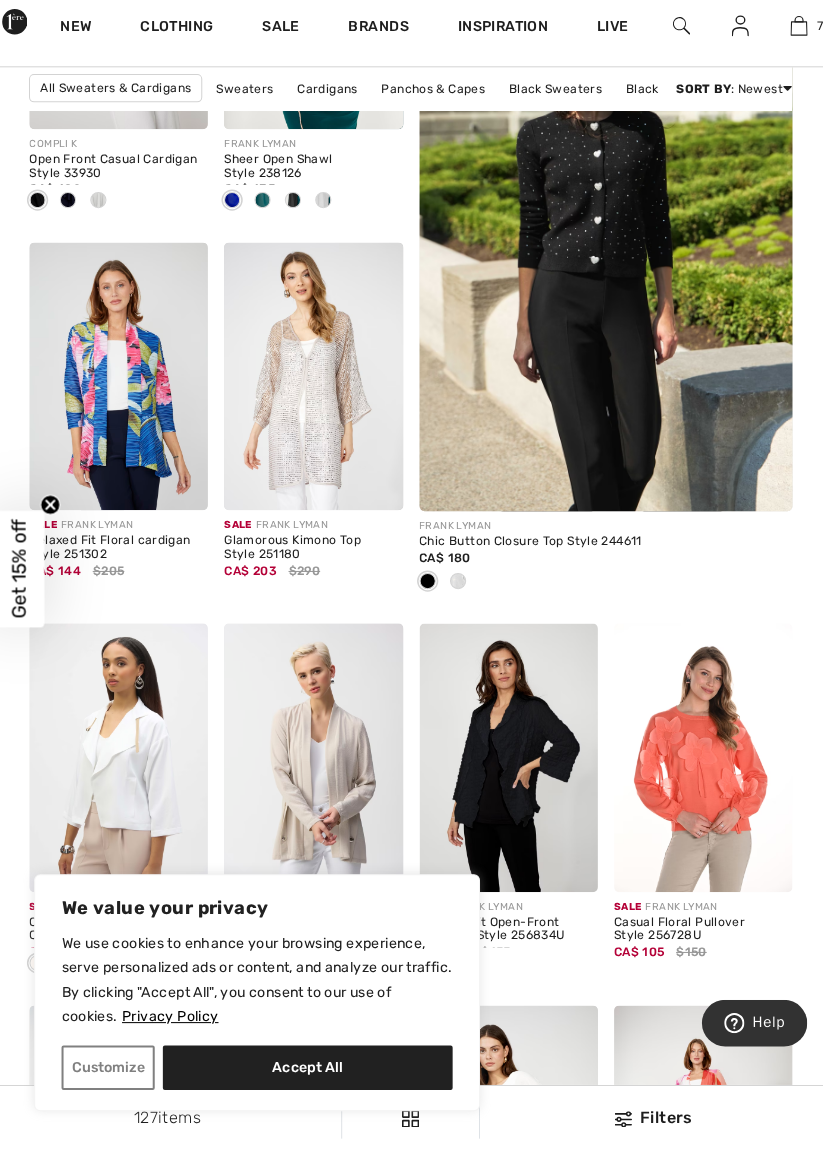 click at bounding box center (794, 40) 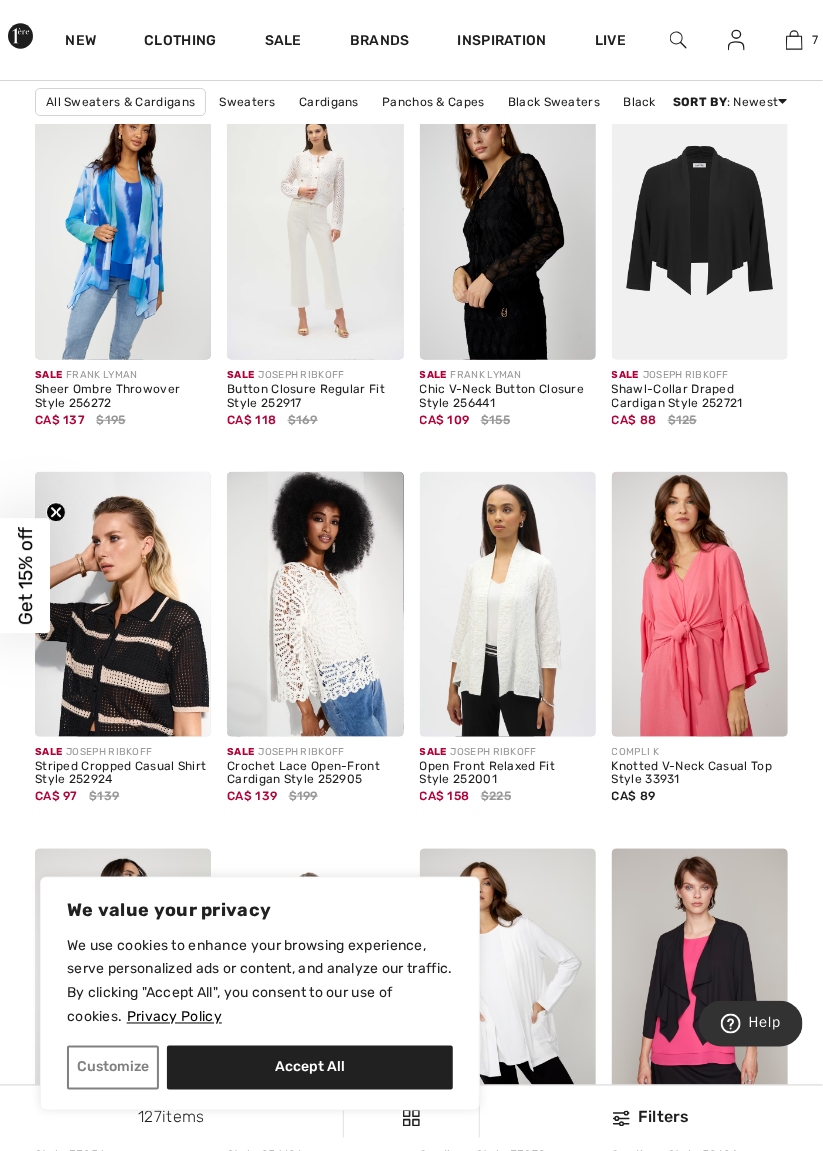 scroll, scrollTop: 1949, scrollLeft: 0, axis: vertical 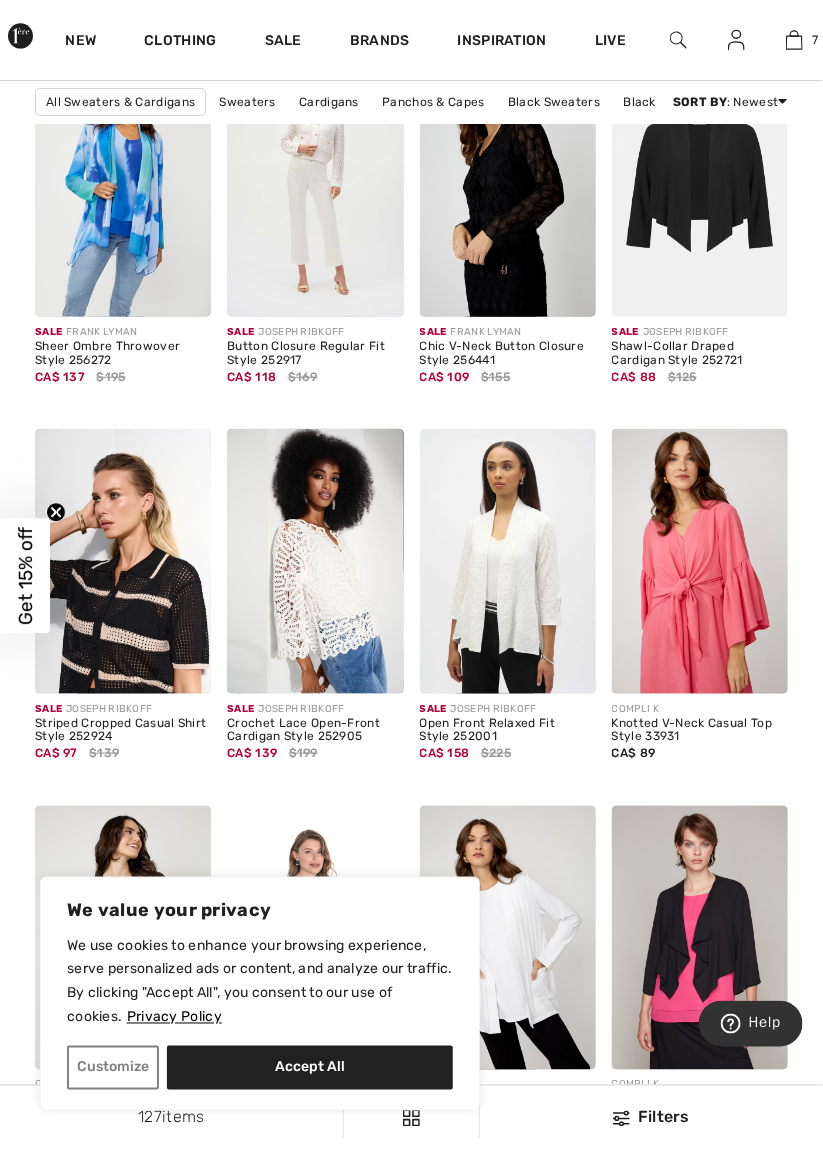 click at bounding box center (315, 561) 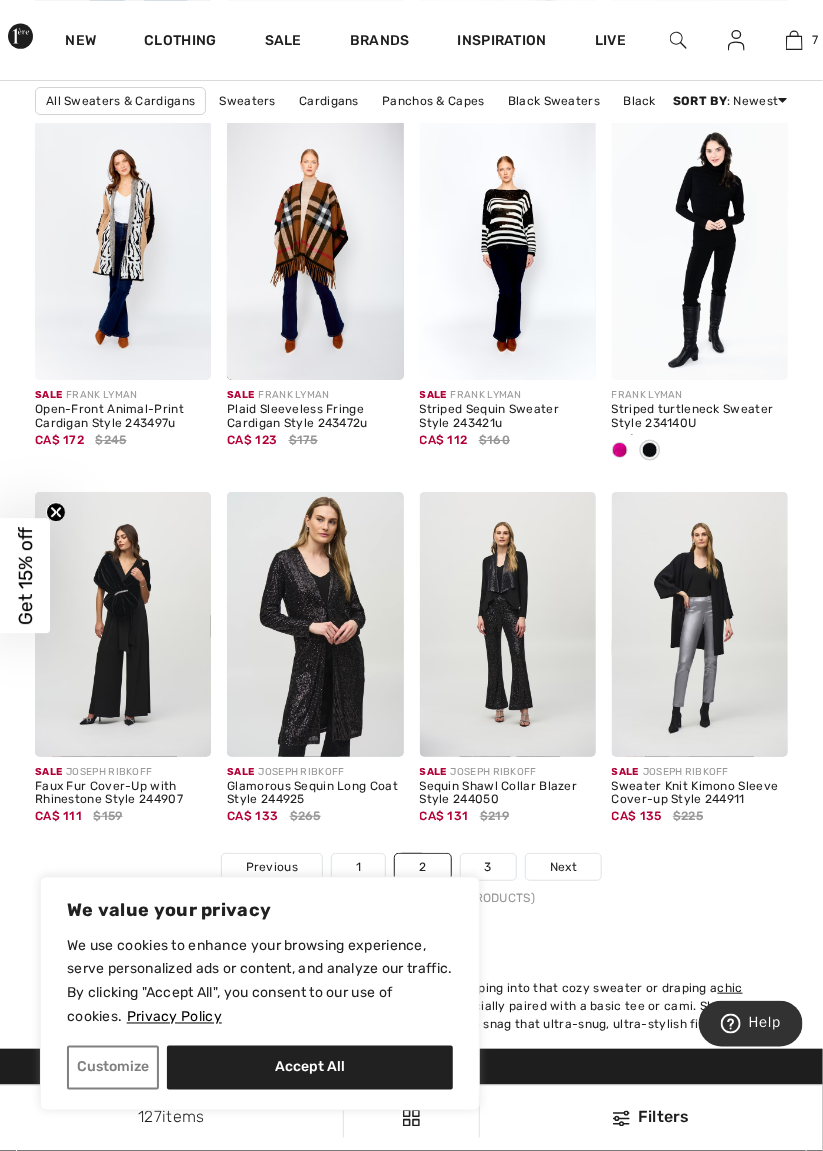 scroll, scrollTop: 5371, scrollLeft: 0, axis: vertical 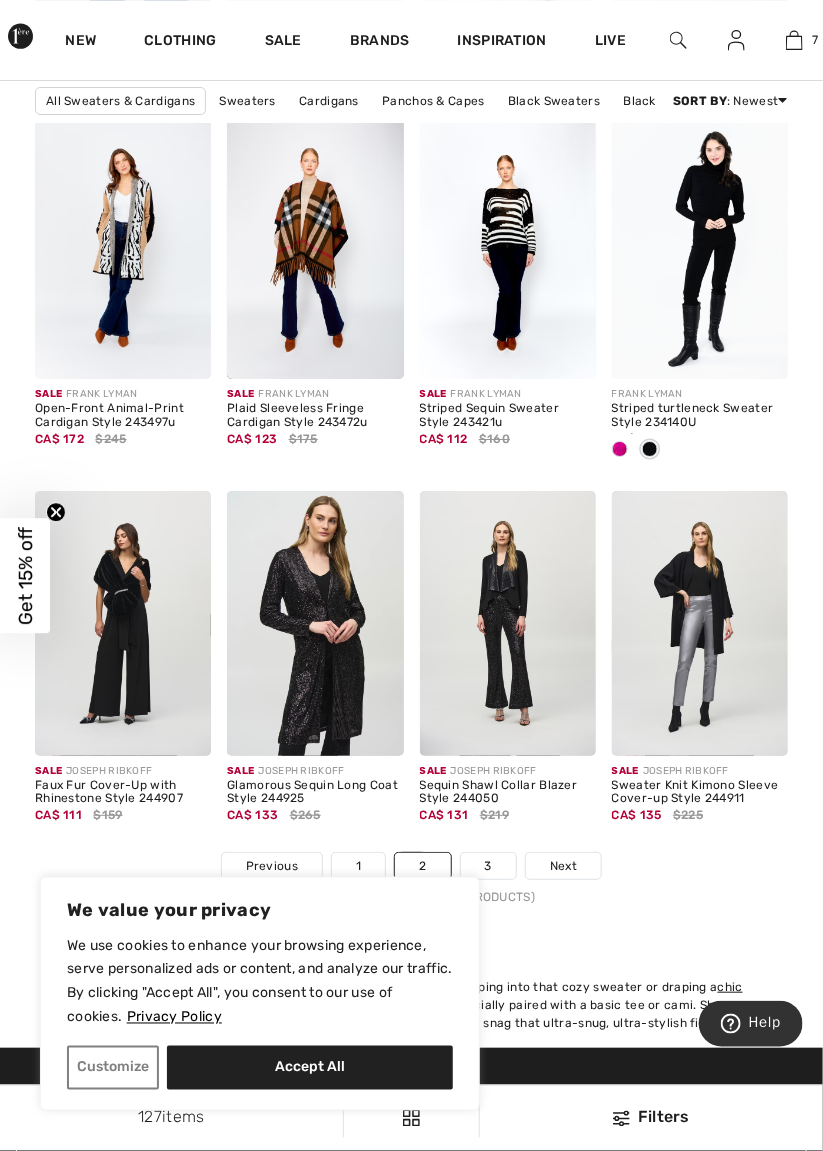 click on "3" at bounding box center (488, 866) 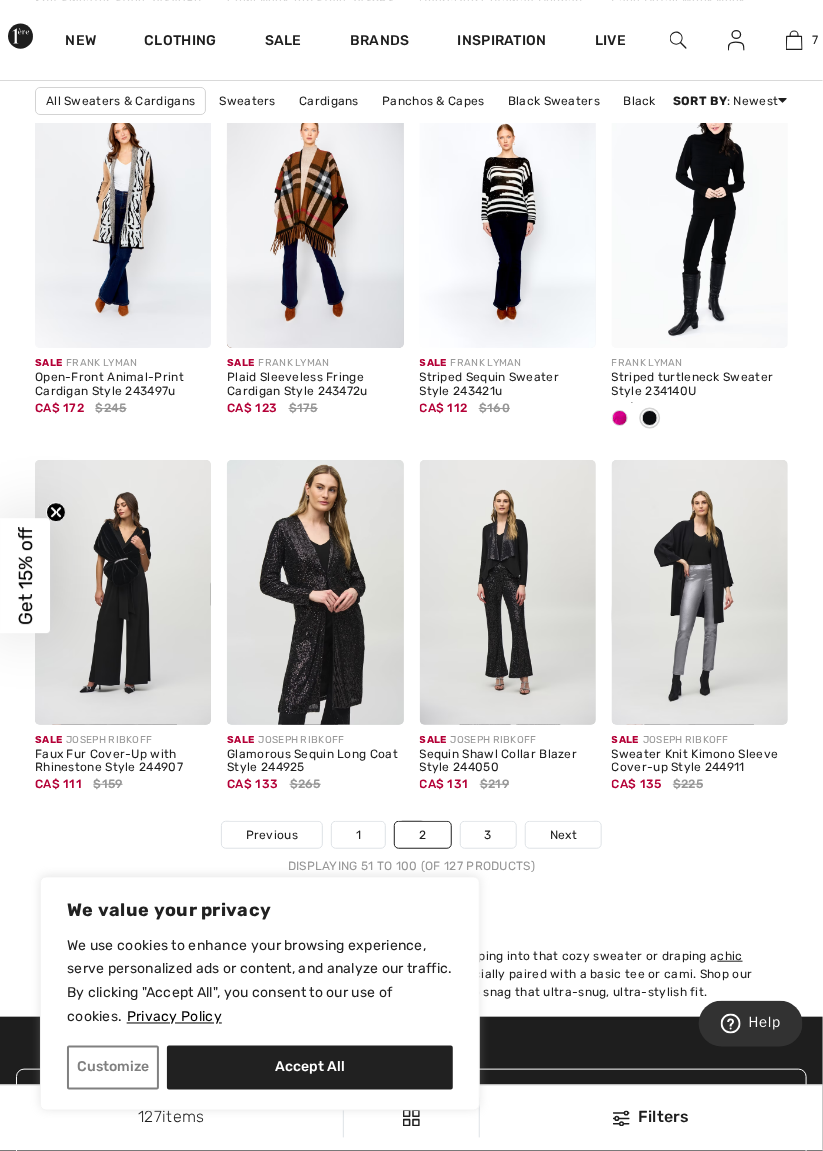 scroll, scrollTop: 5465, scrollLeft: 0, axis: vertical 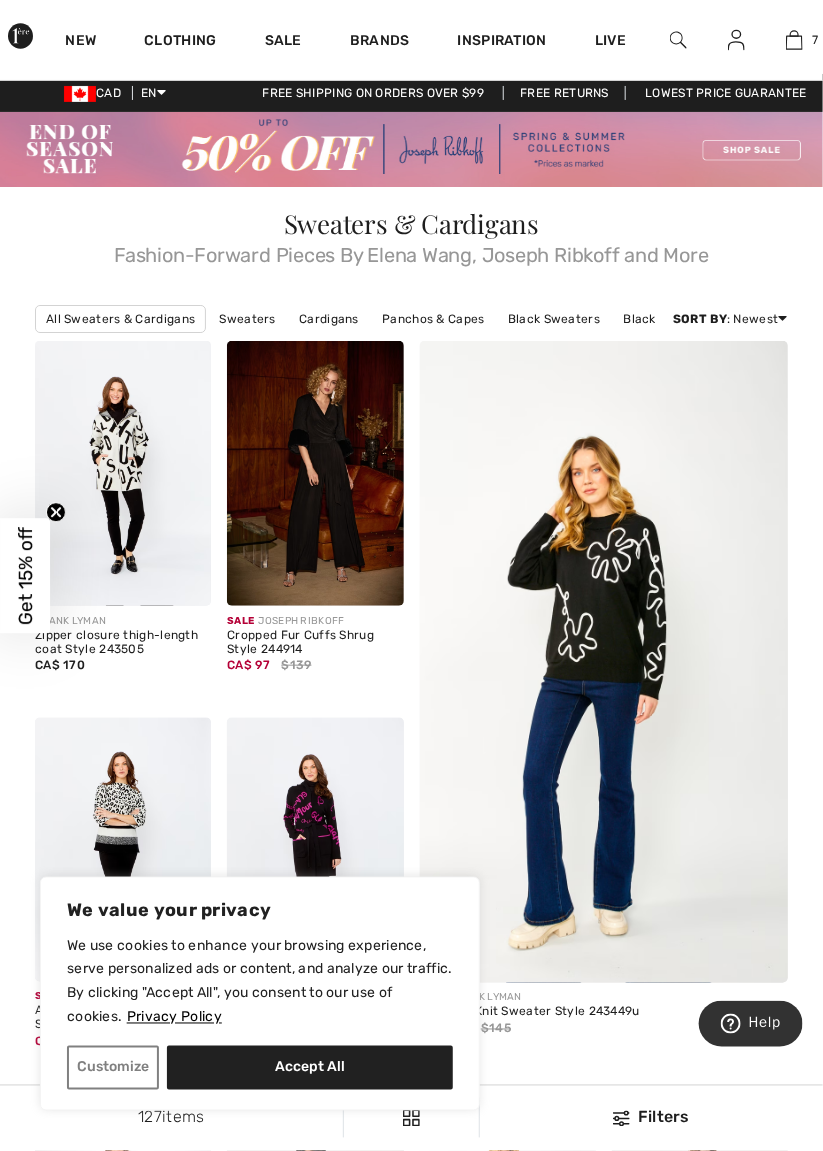 click at bounding box center (123, 473) 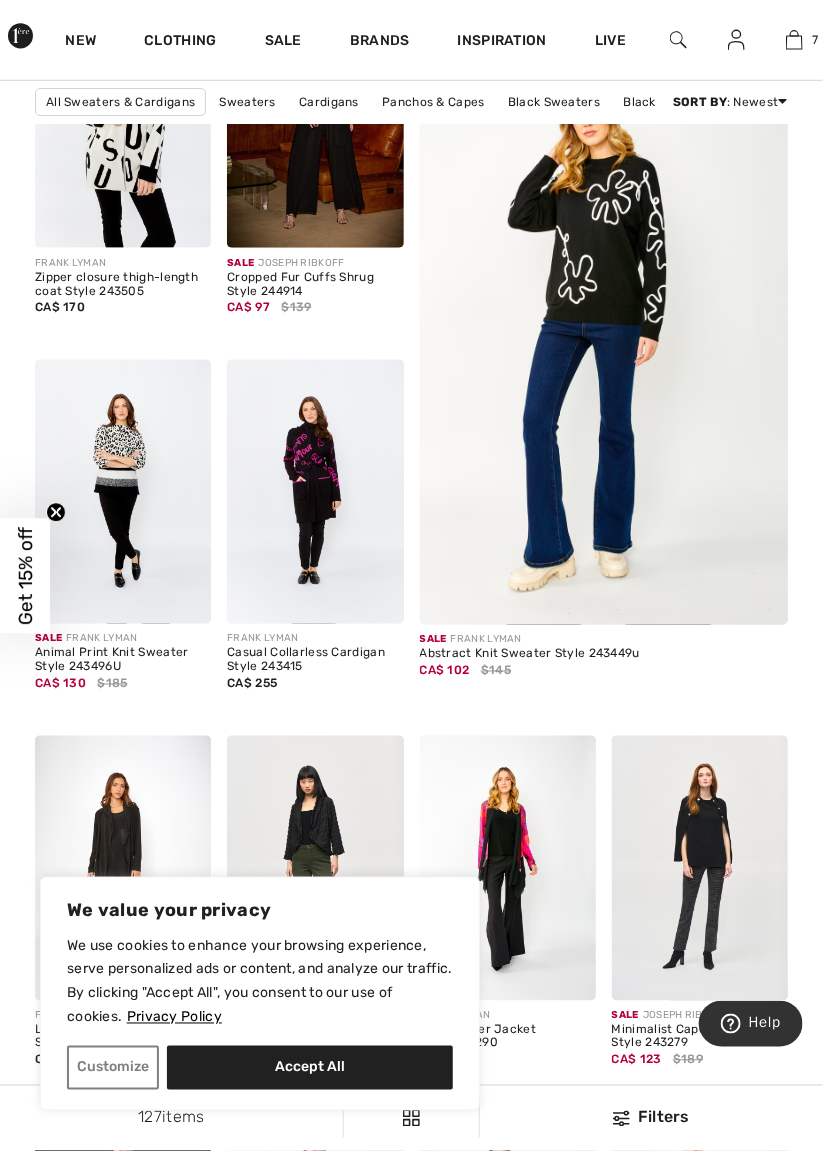 scroll, scrollTop: 377, scrollLeft: 0, axis: vertical 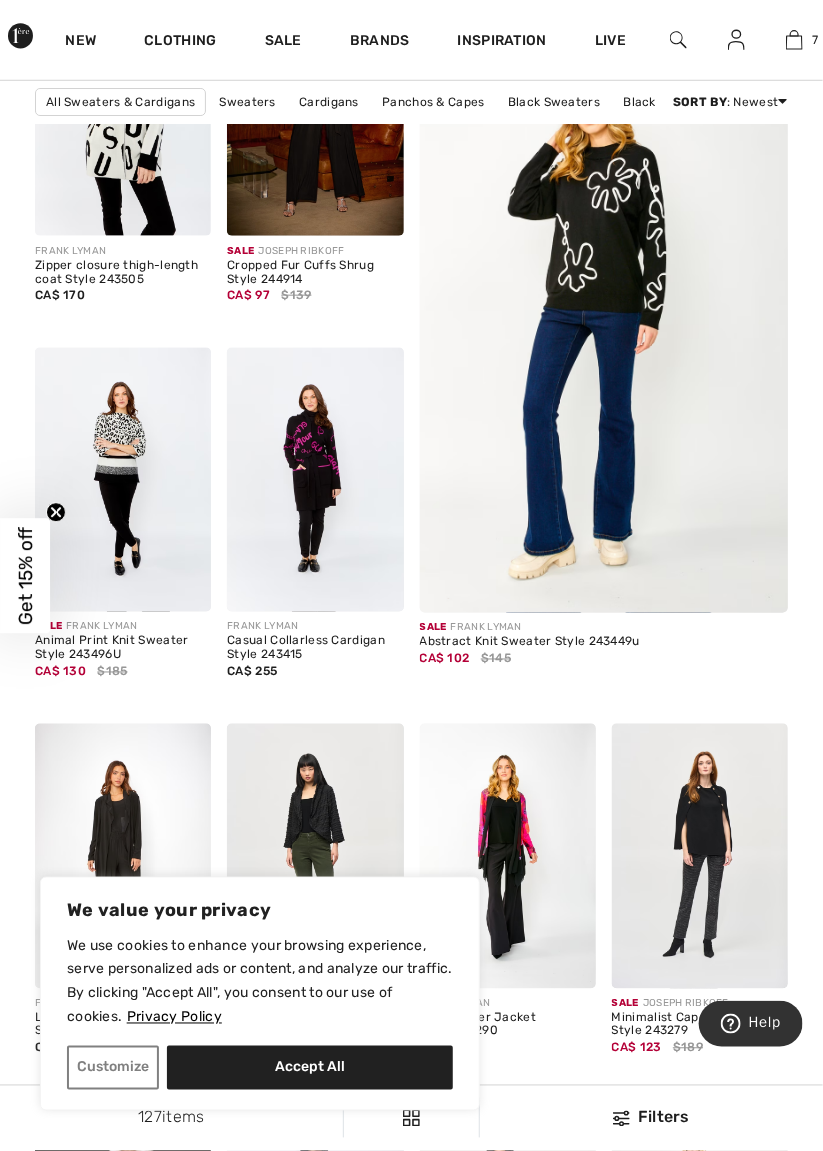 click at bounding box center (123, 480) 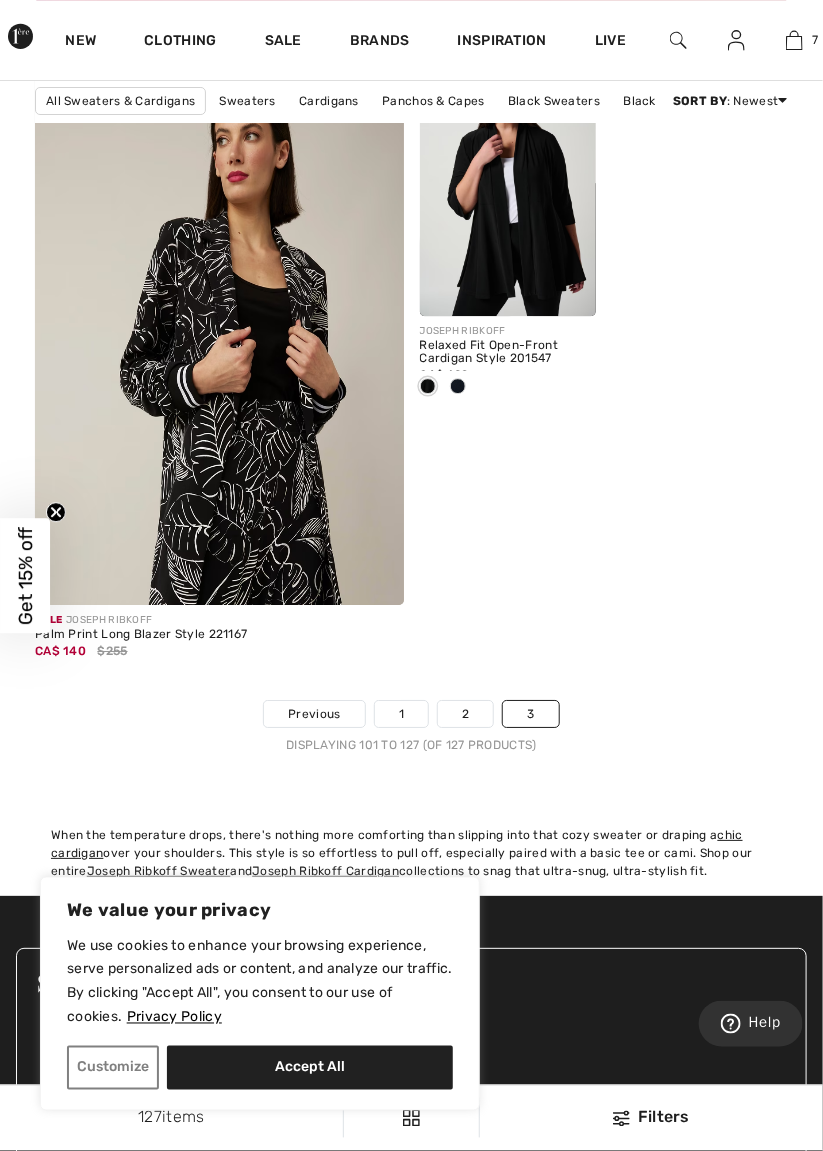 scroll, scrollTop: 3336, scrollLeft: 0, axis: vertical 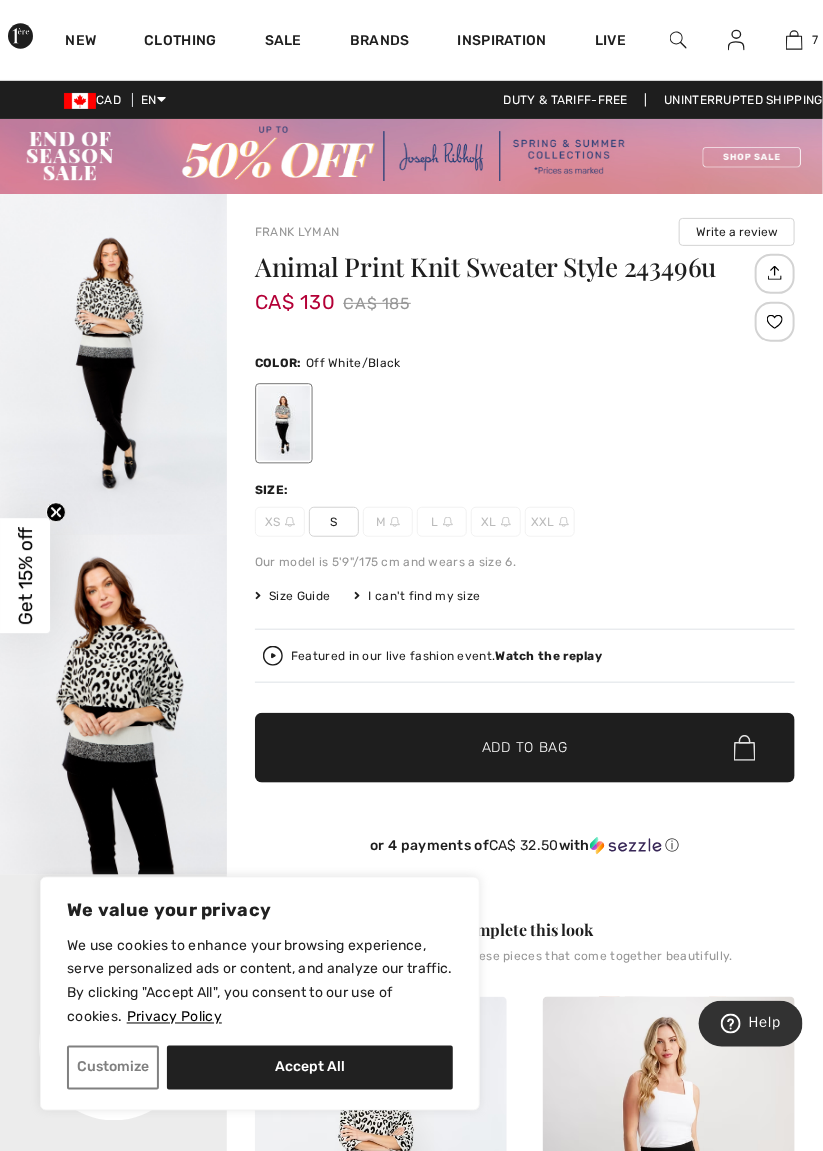 click on "Size Guide" at bounding box center [292, 596] 